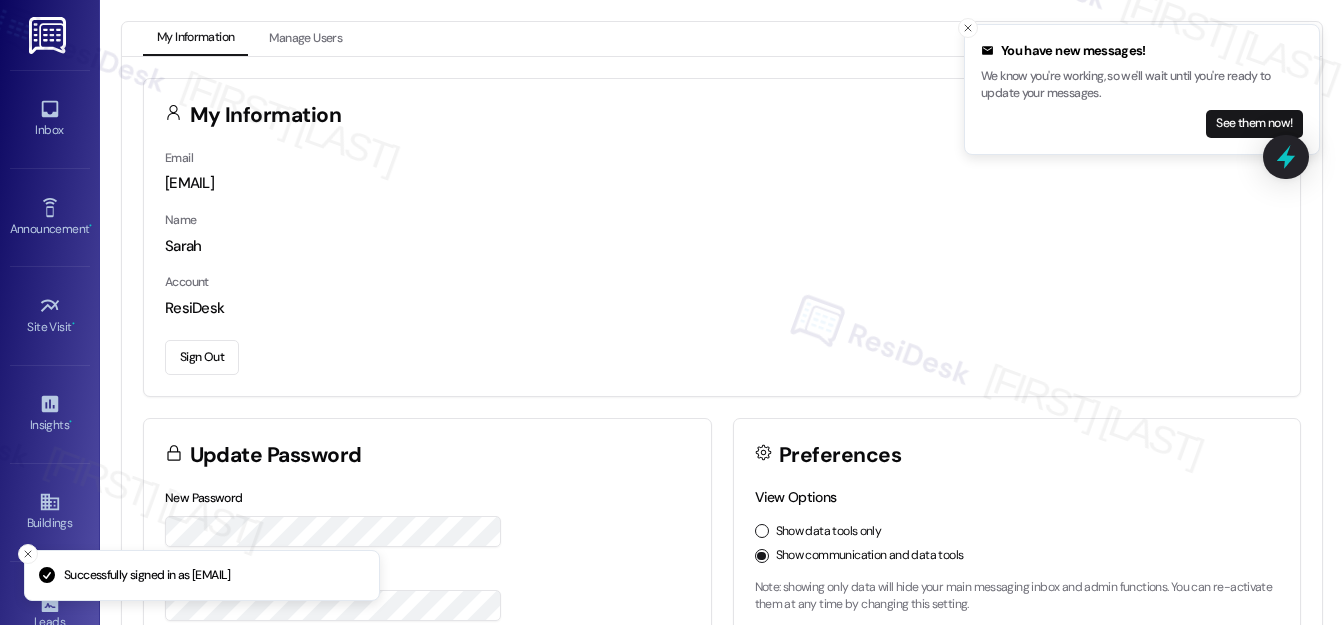 scroll, scrollTop: 0, scrollLeft: 0, axis: both 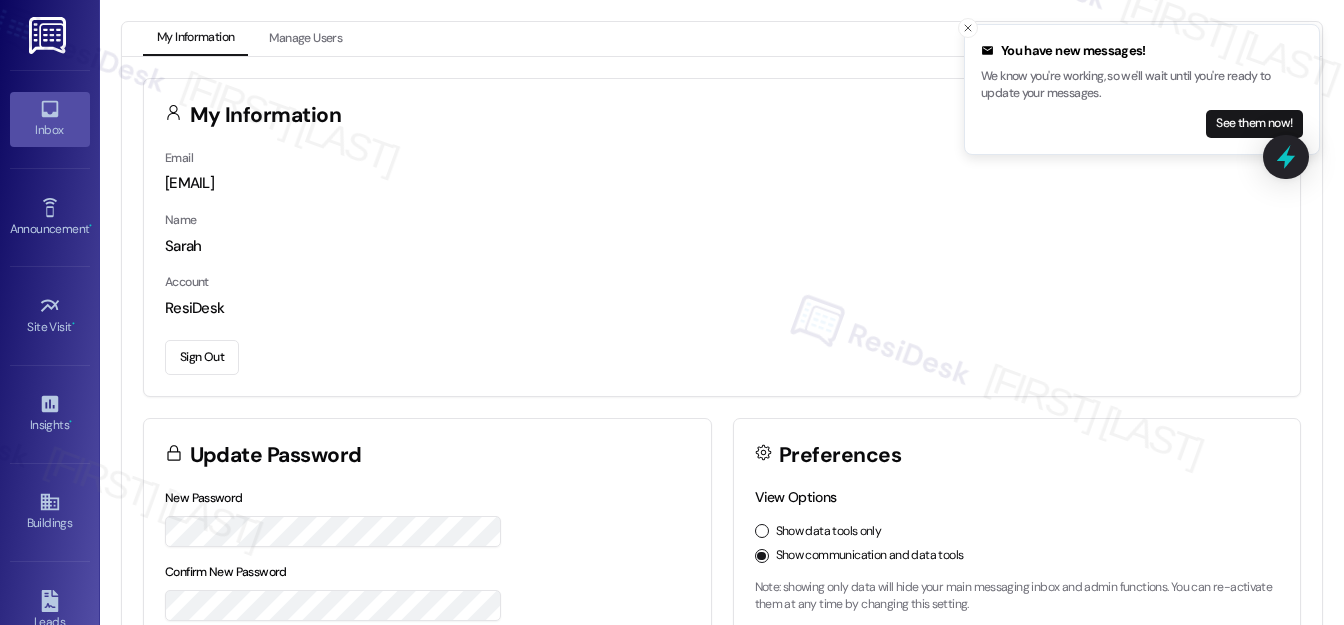 click 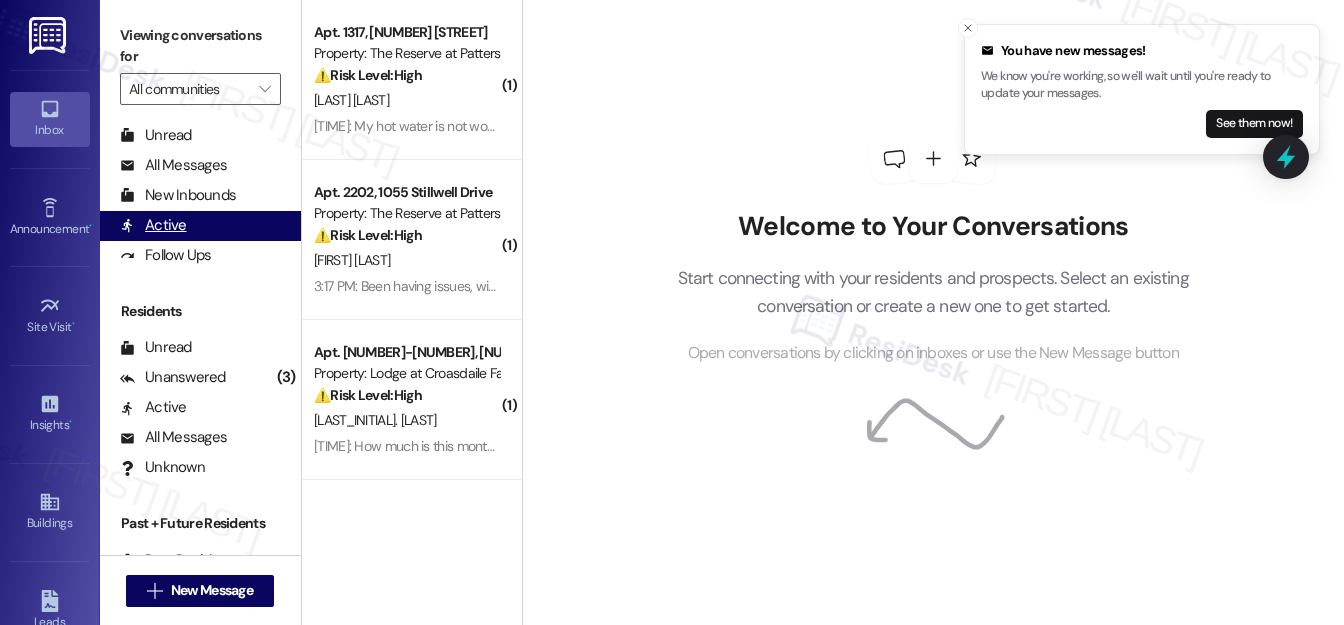 scroll, scrollTop: 389, scrollLeft: 0, axis: vertical 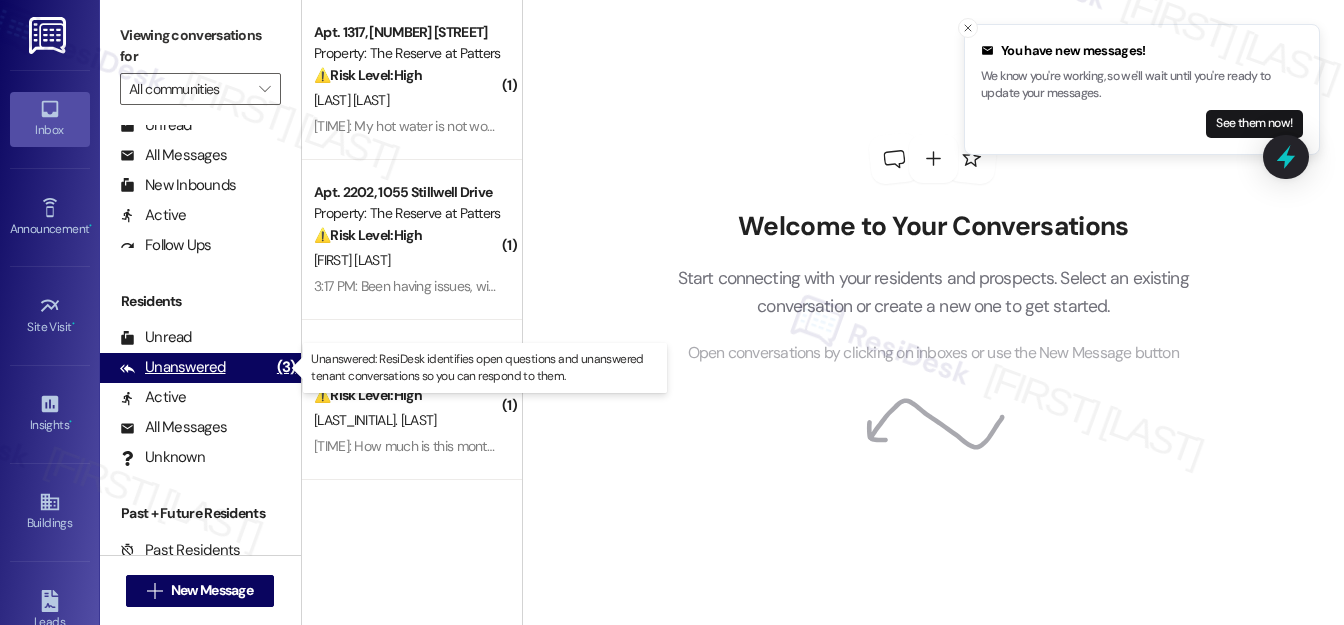 click on "Unanswered" at bounding box center (173, 367) 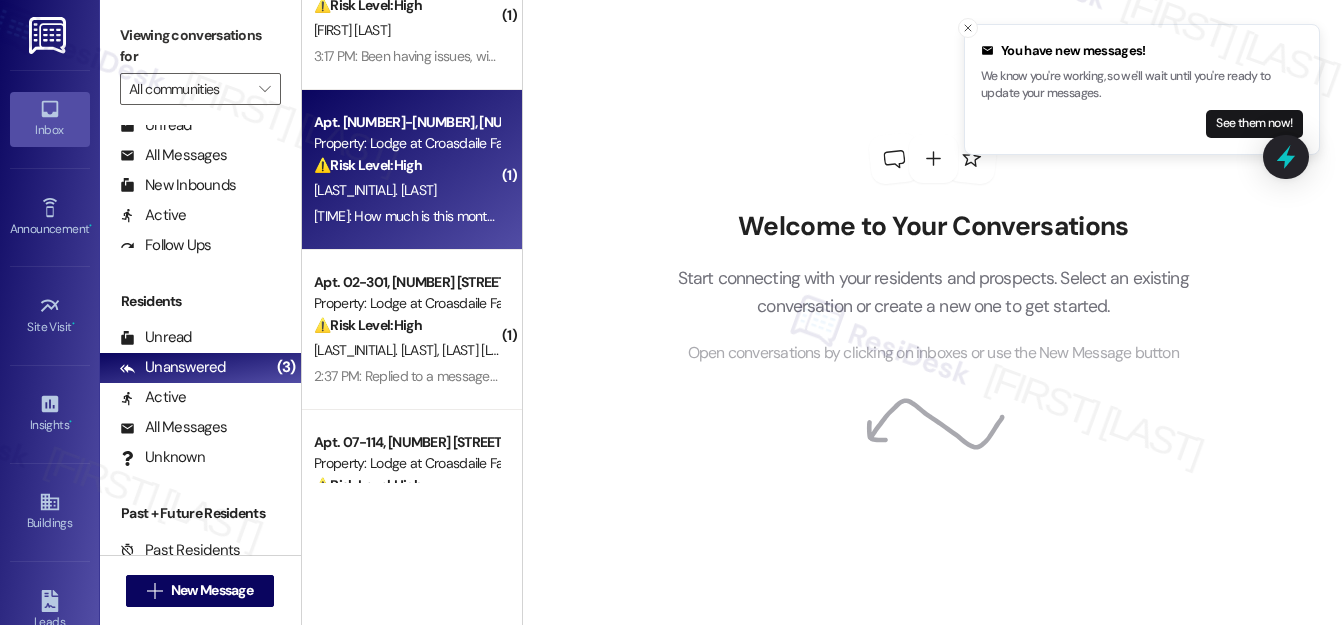 scroll, scrollTop: 272, scrollLeft: 0, axis: vertical 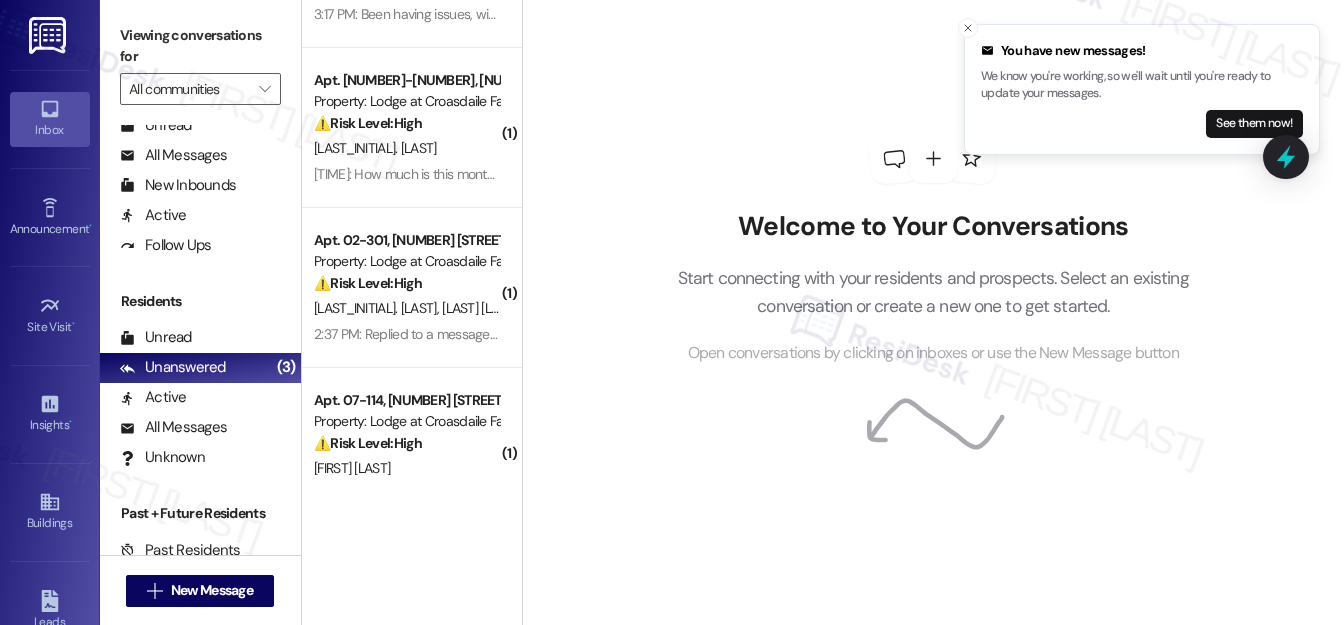 click on "Welcome to Your Conversations Start connecting with your residents and prospects. Select an existing conversation or create a new one to get started. Open conversations by clicking on inboxes or use the New Message button" at bounding box center (933, 250) 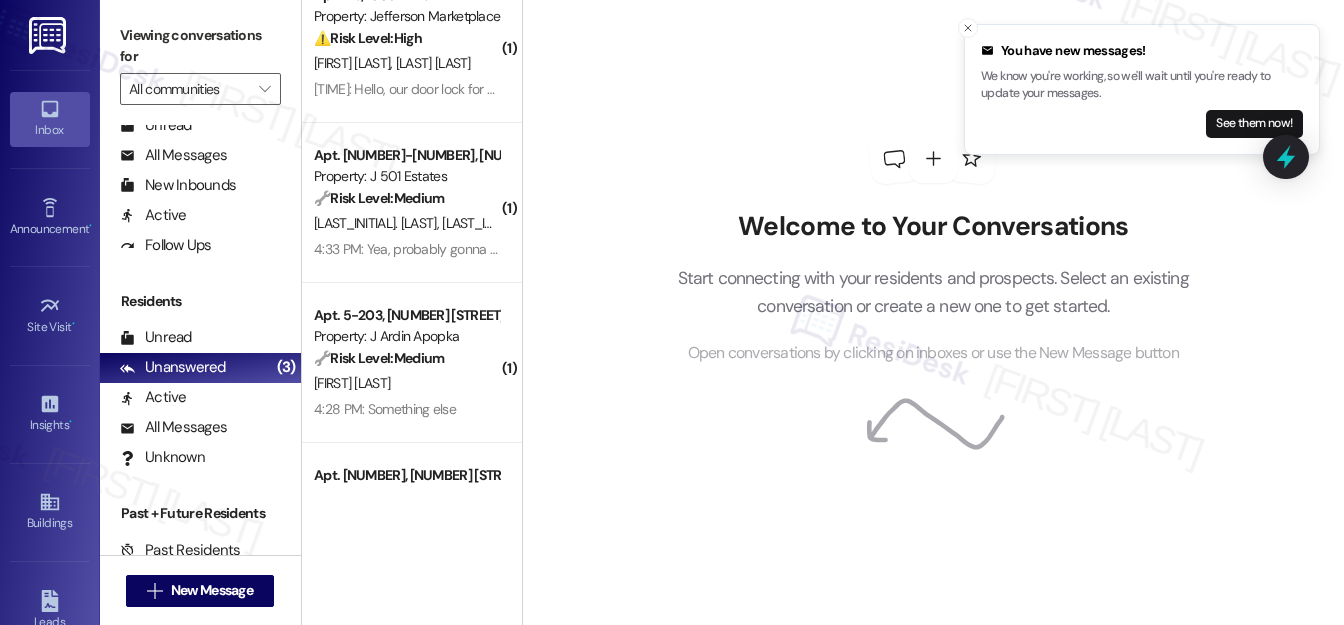 scroll, scrollTop: 909, scrollLeft: 0, axis: vertical 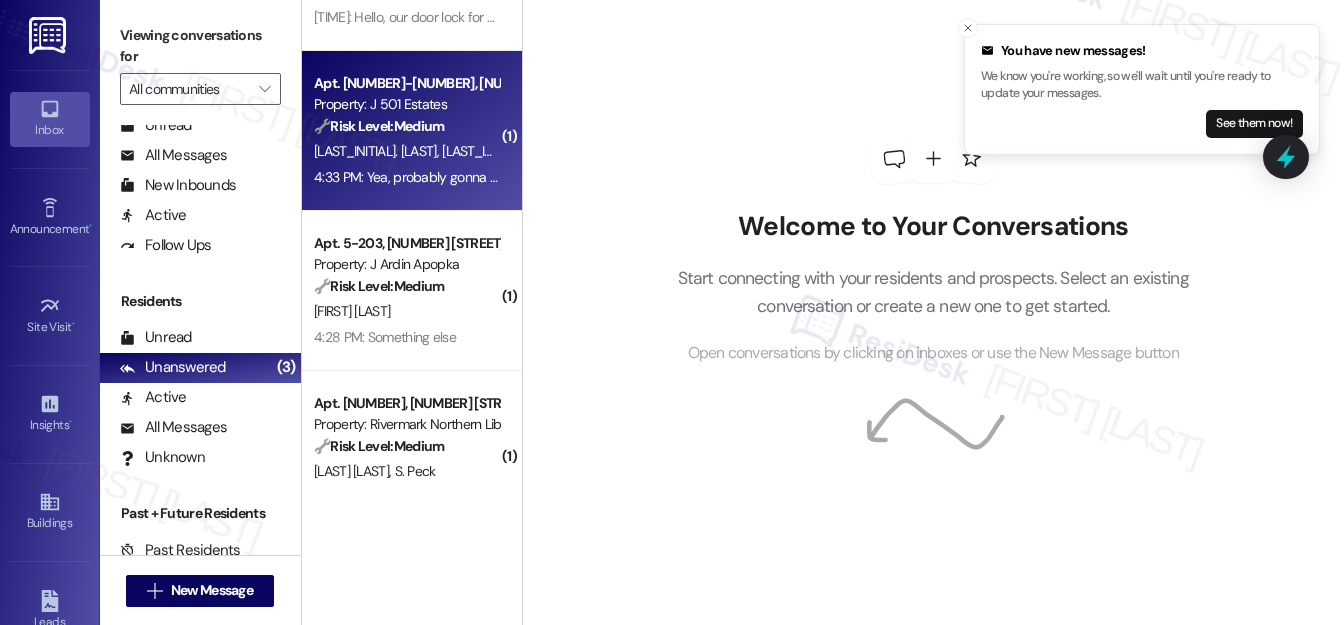 click on "[LAST_INITIAL]. [LAST] [LAST_INITIAL]. [LAST]" at bounding box center (406, 151) 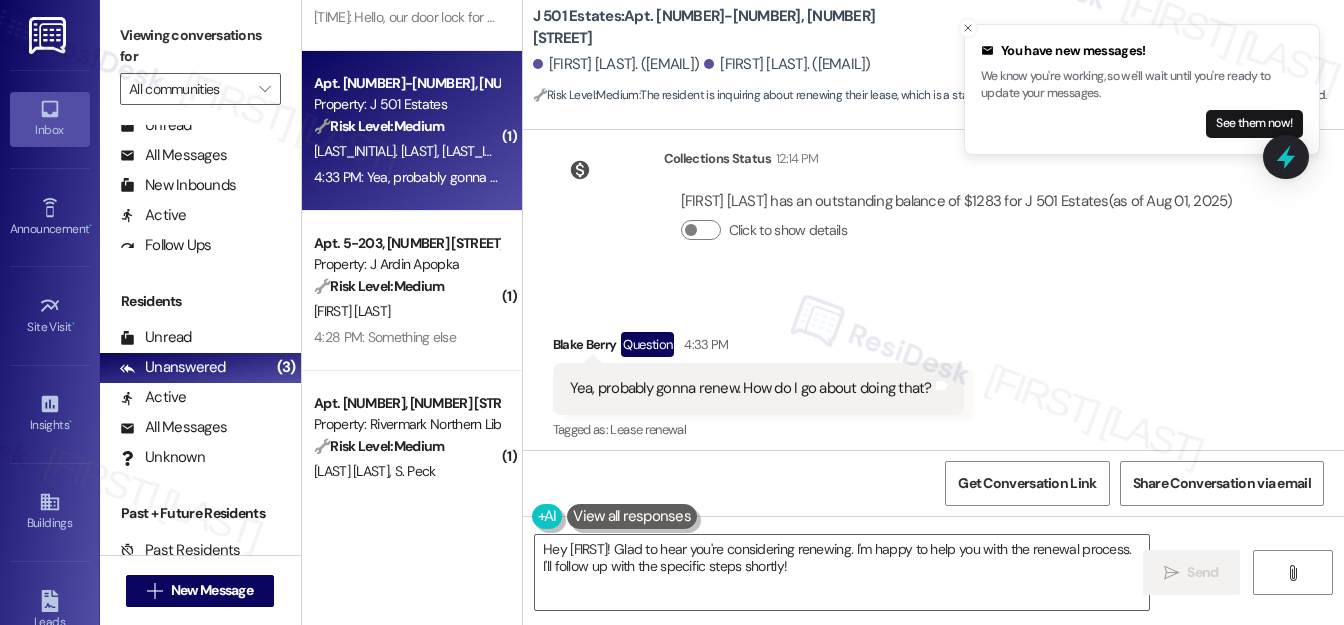 scroll, scrollTop: 823, scrollLeft: 0, axis: vertical 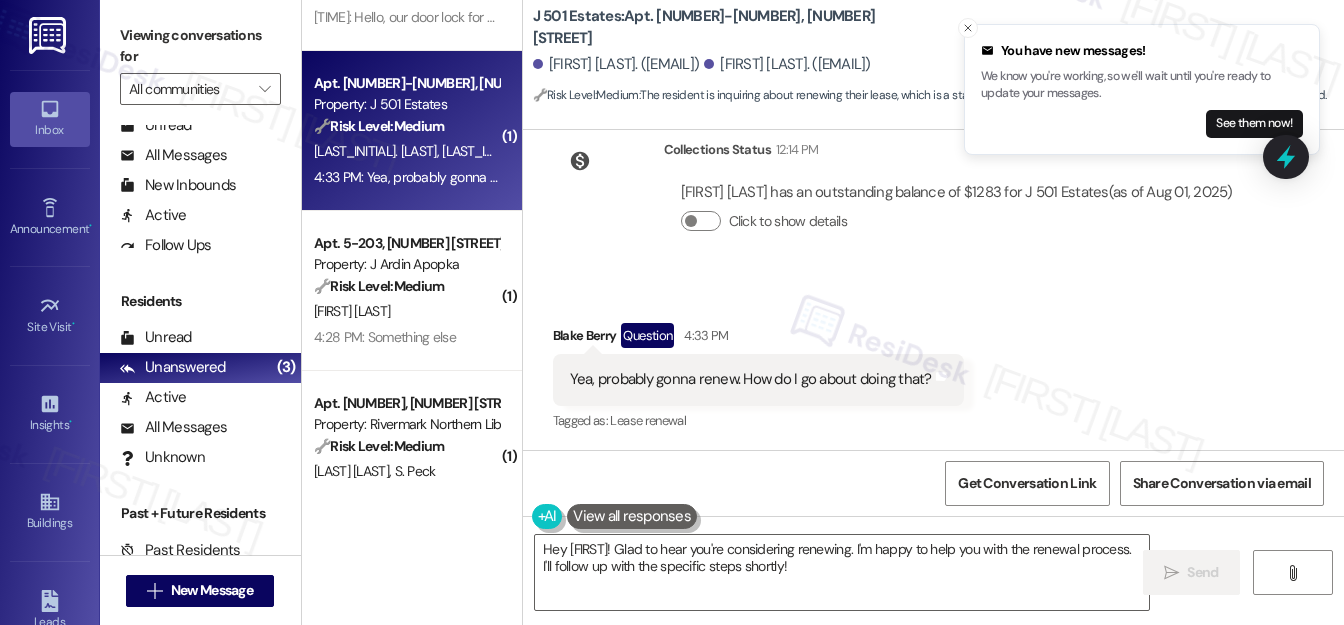 click on "[FIRST] [LAST] Question 4:33 PM" at bounding box center (758, 339) 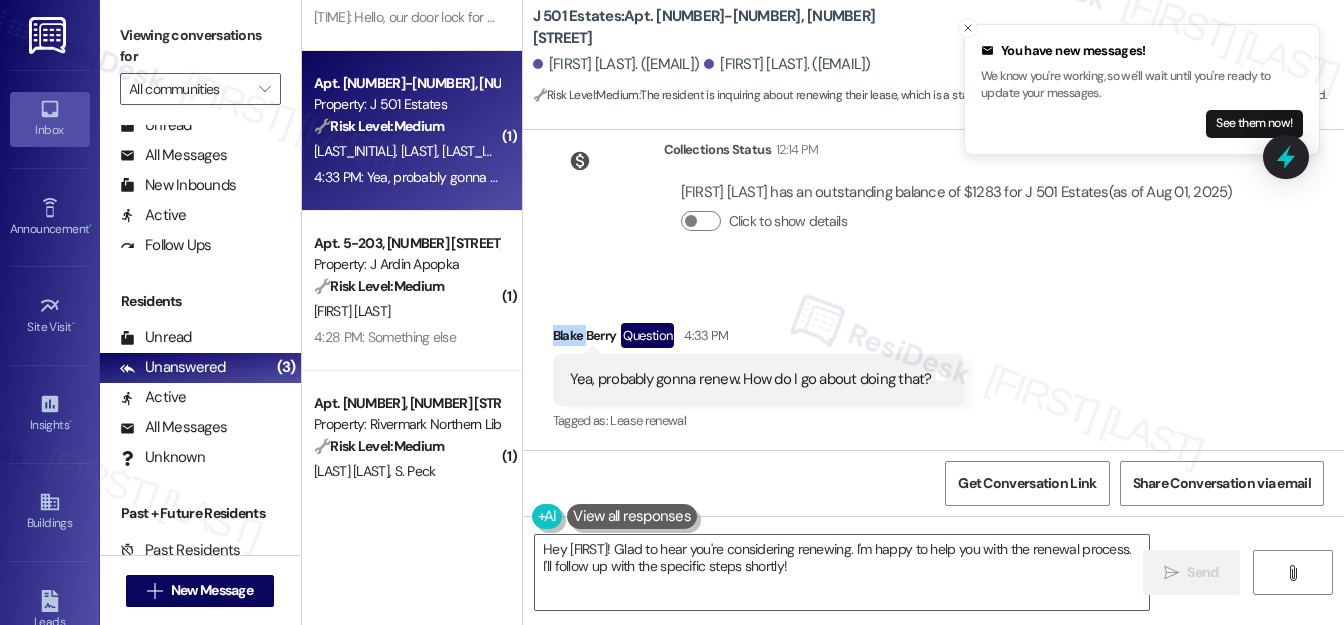 click on "[FIRST] [LAST] Question 4:33 PM" at bounding box center [758, 339] 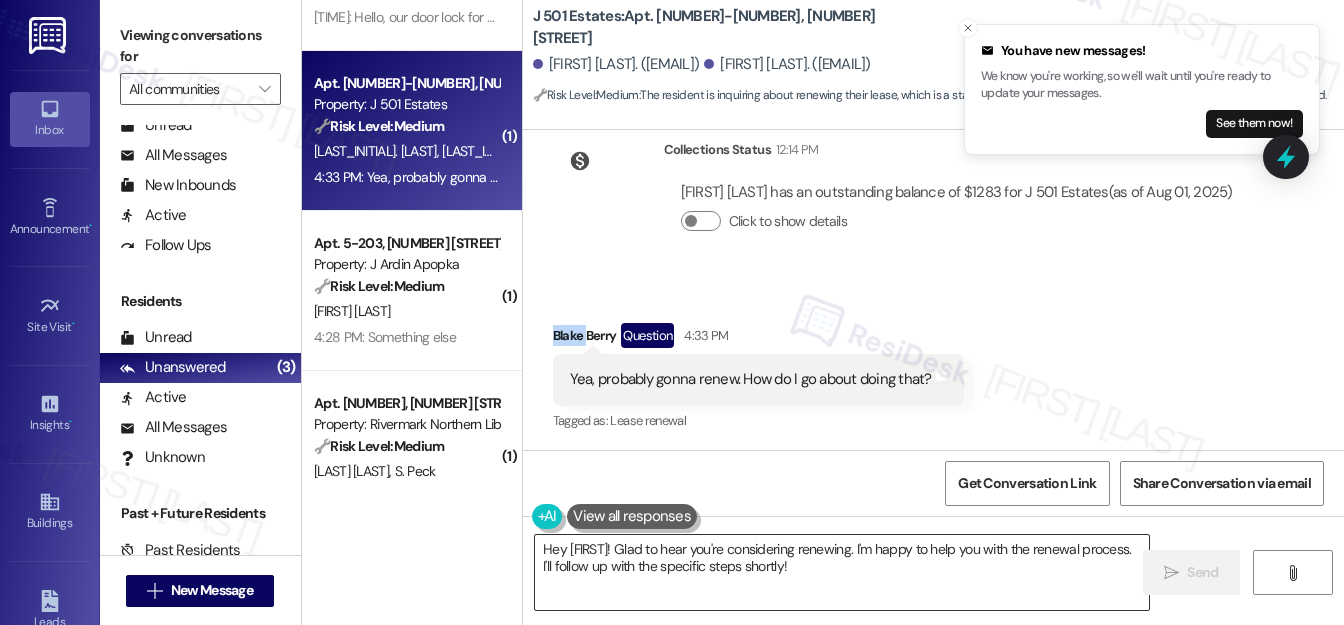 click on "Hey [FIRST]! Glad to hear you're considering renewing. I'm happy to help you with the renewal process. I'll follow up with the specific steps shortly!" at bounding box center (842, 572) 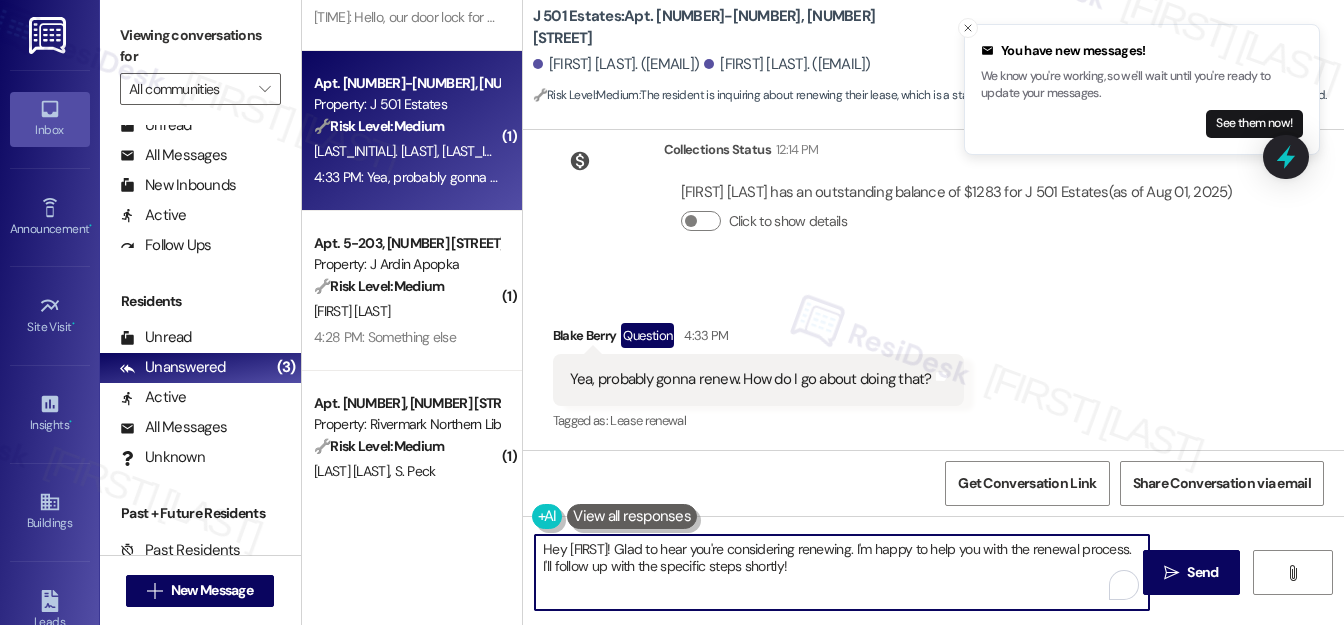 click on "Hey [FIRST]! Glad to hear you're considering renewing. I'm happy to help you with the renewal process. I'll follow up with the specific steps shortly!" at bounding box center [842, 572] 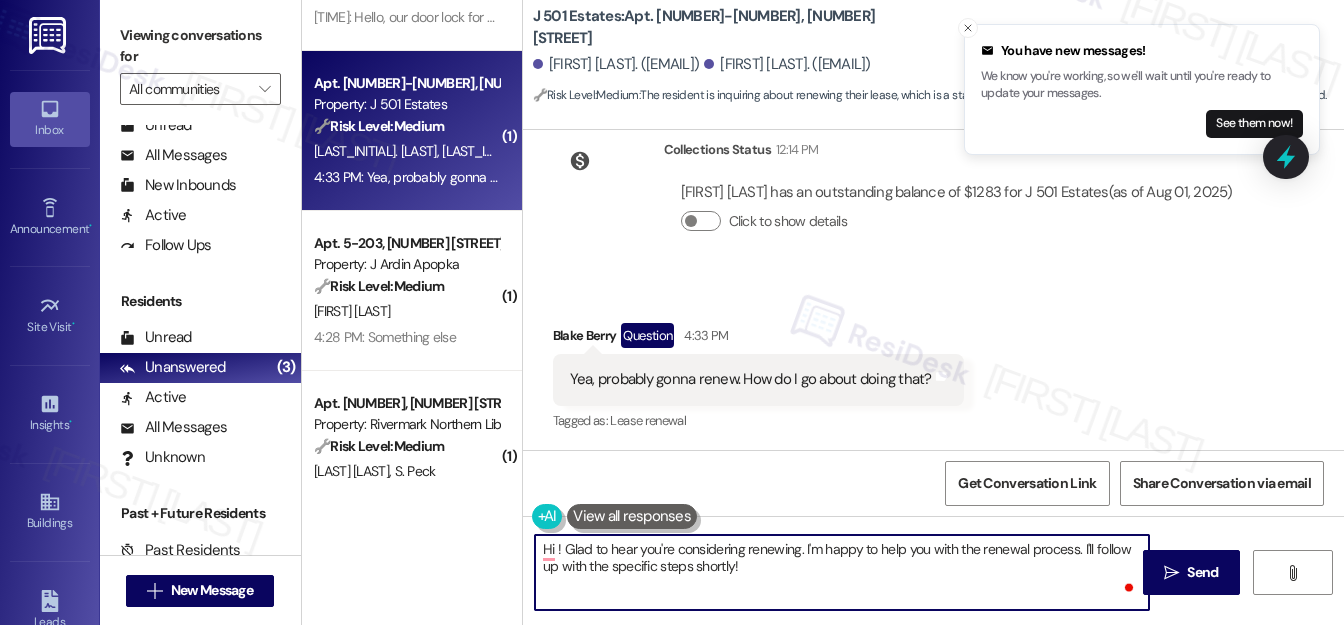 paste on "[FIRST]" 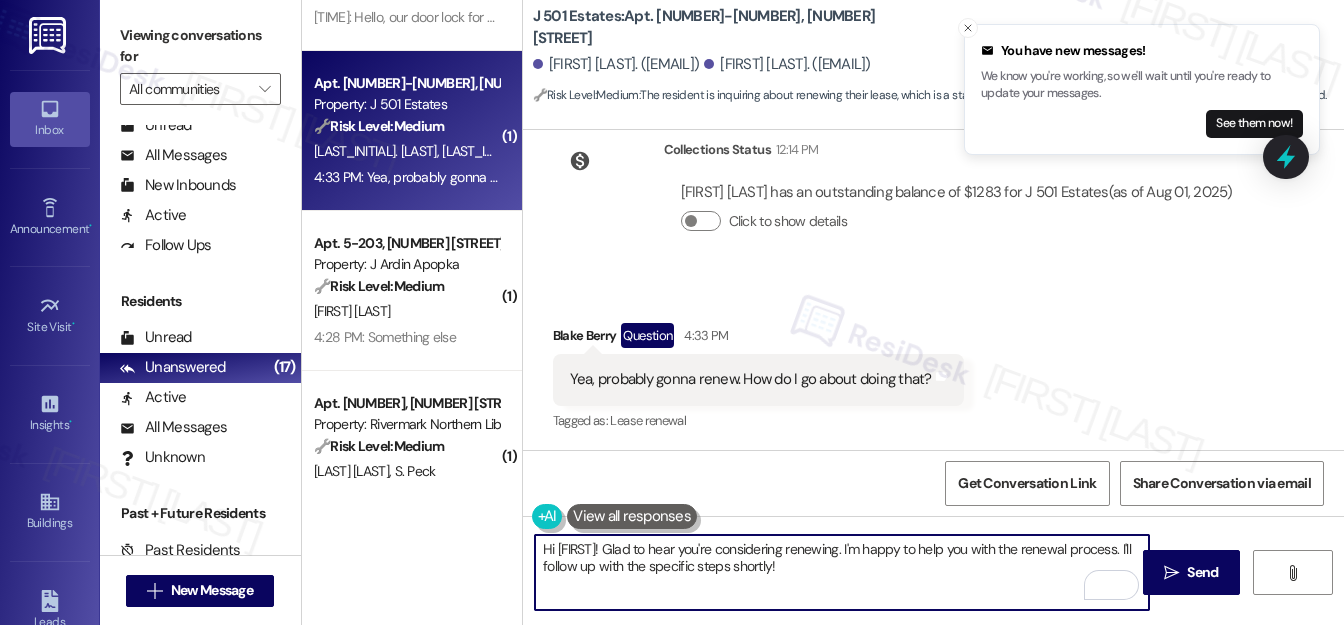 click on "Hi [FIRST]! Glad to hear you're considering renewing. I'm happy to help you with the renewal process. I'll follow up with the specific steps shortly!" at bounding box center (842, 572) 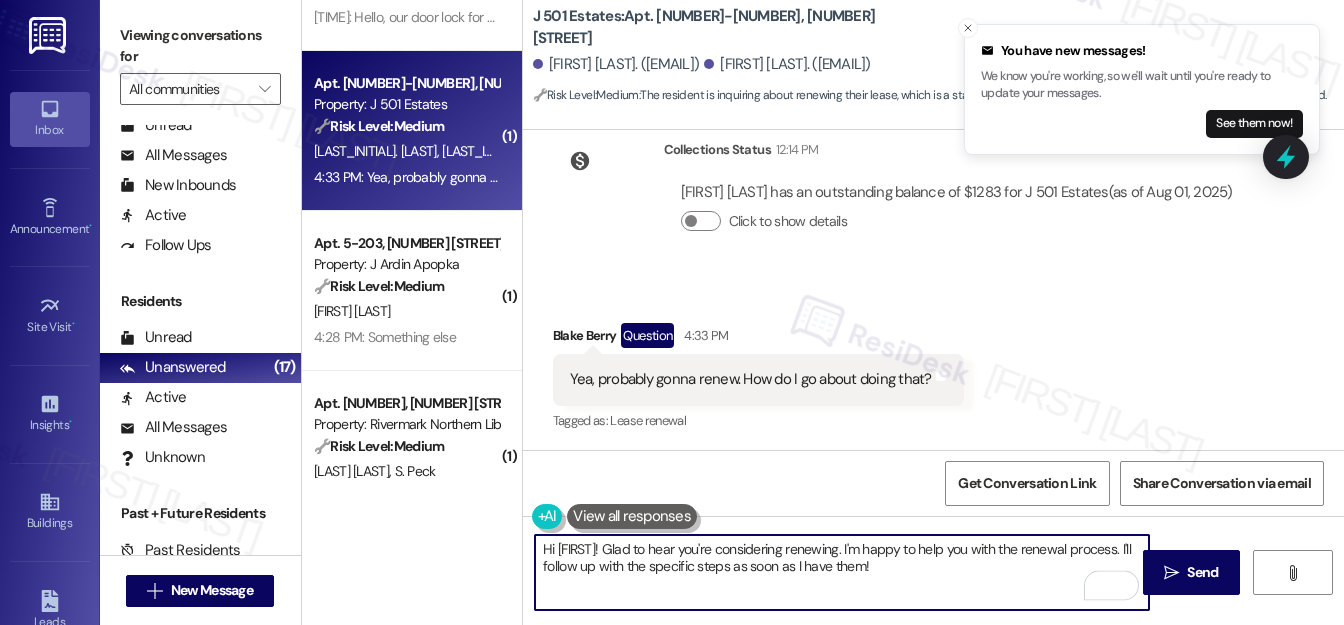 type on "Hi [FIRST]! Glad to hear you're considering renewing. I'm happy to help you with the renewal process. I'll follow up with the specific steps as soon as I have them!" 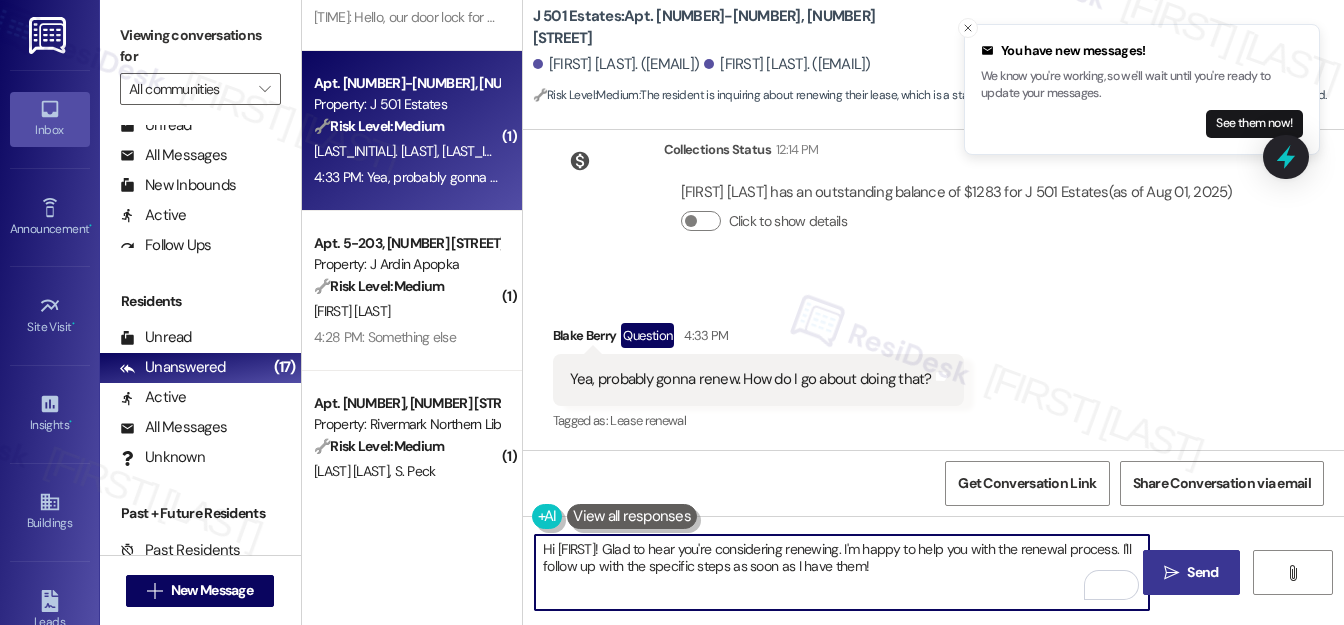 click on "Send" at bounding box center [1202, 572] 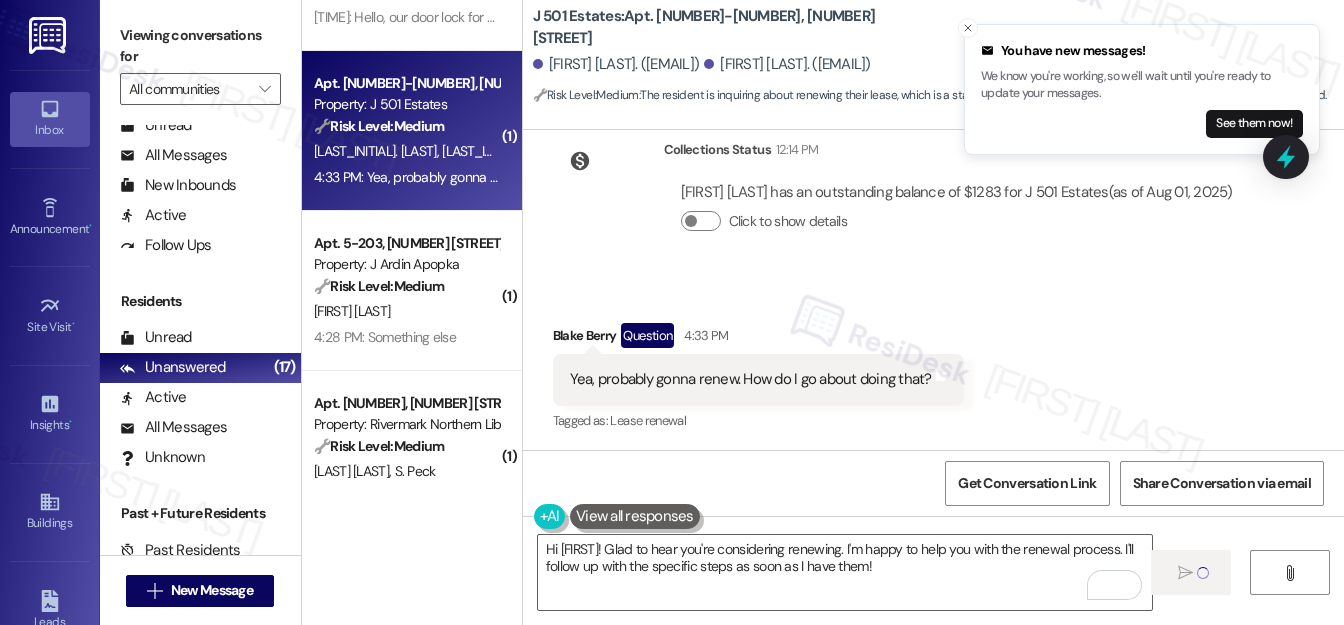 type 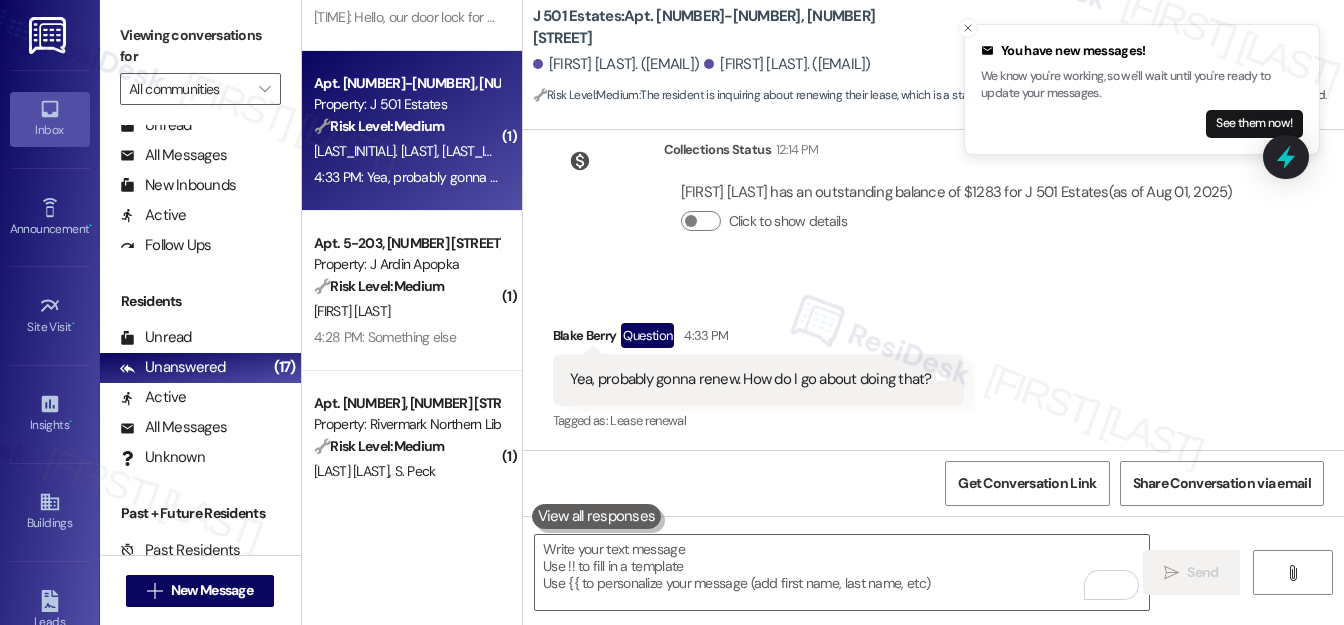 drag, startPoint x: 1293, startPoint y: 162, endPoint x: 1250, endPoint y: 172, distance: 44.14748 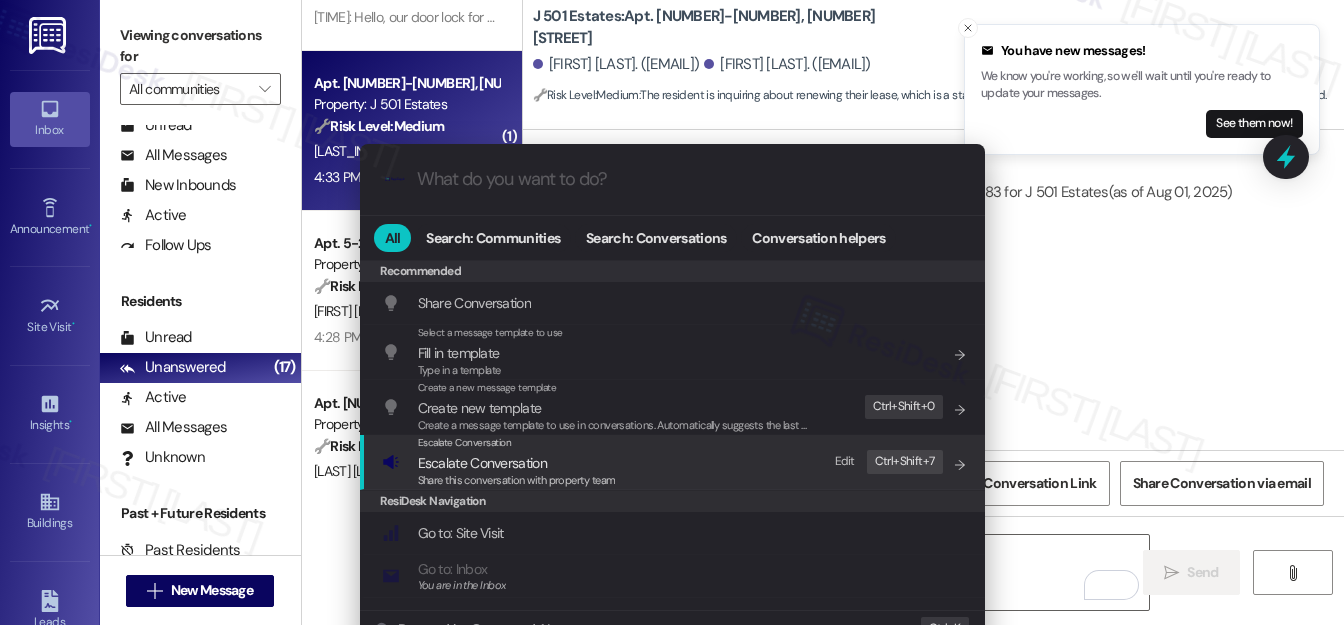 click on "Escalate Conversation" at bounding box center (482, 463) 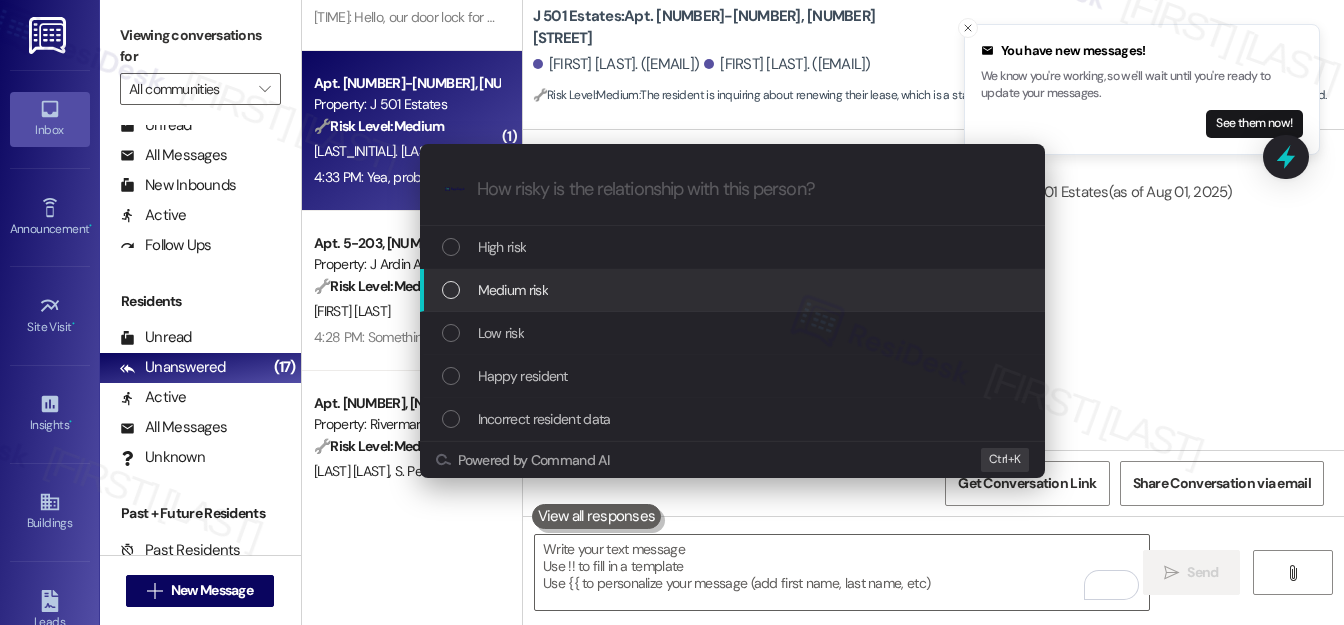 click on "Medium risk" at bounding box center [513, 290] 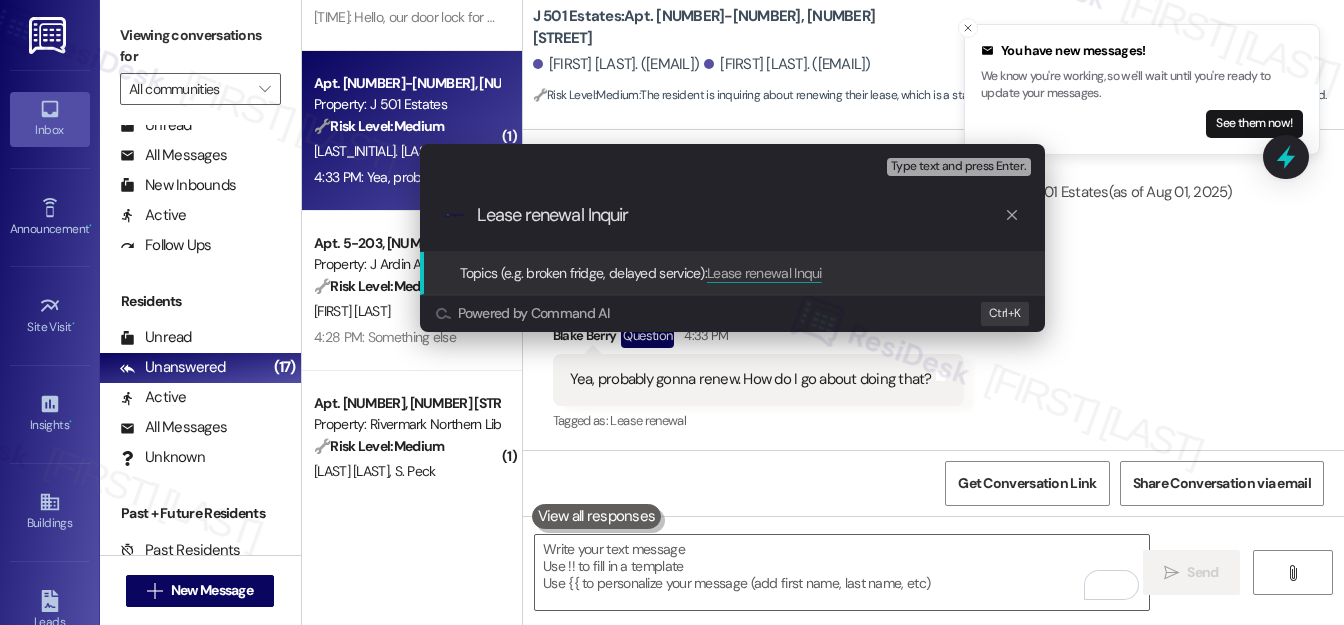 type on "Lease renewal Inquiry" 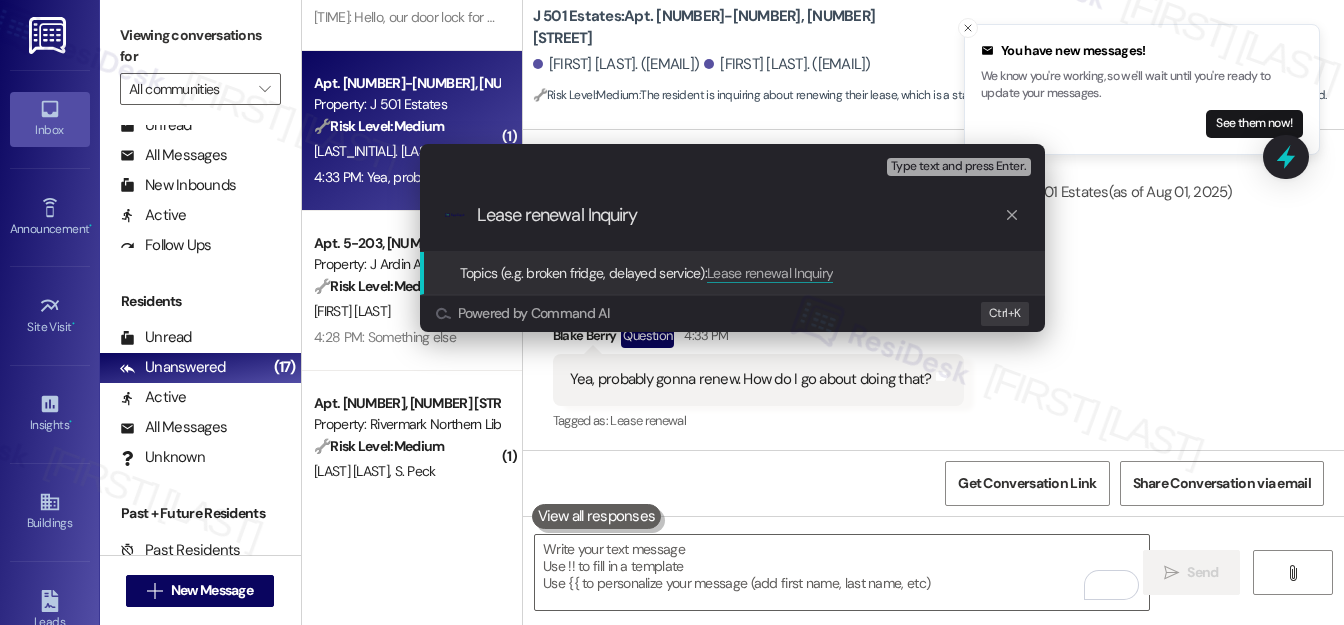 type 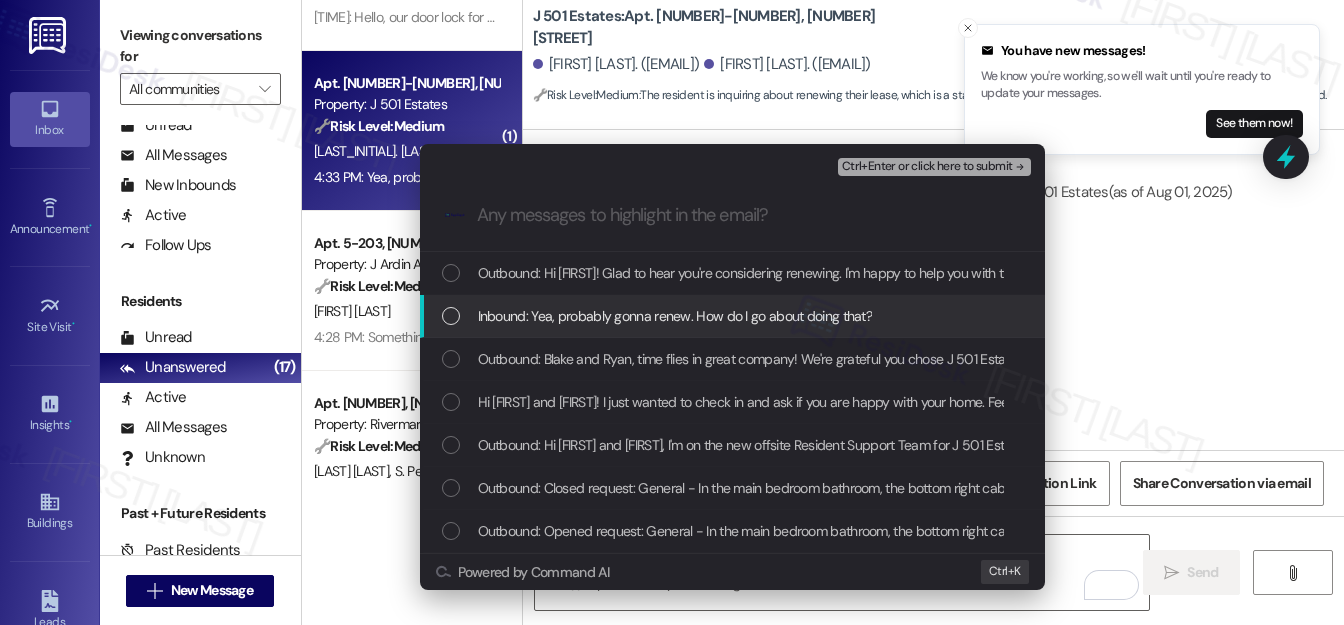 click at bounding box center (451, 316) 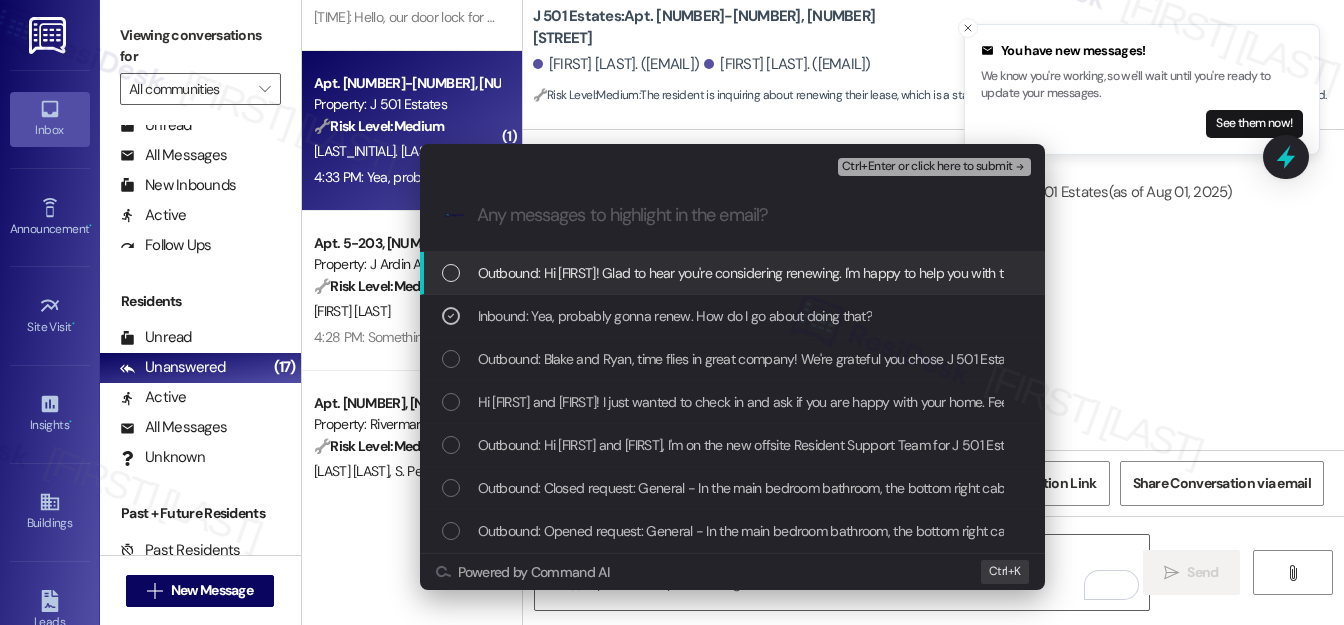 click on "Ctrl+Enter or click here to submit" at bounding box center (927, 167) 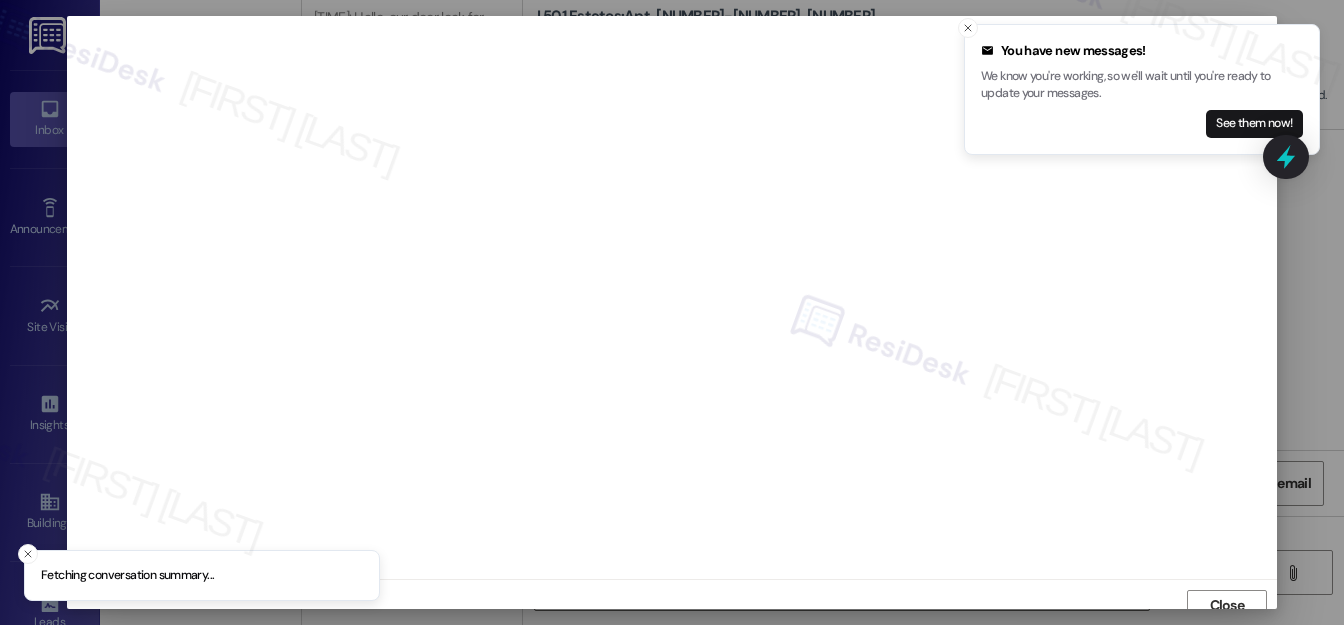 scroll, scrollTop: 12, scrollLeft: 0, axis: vertical 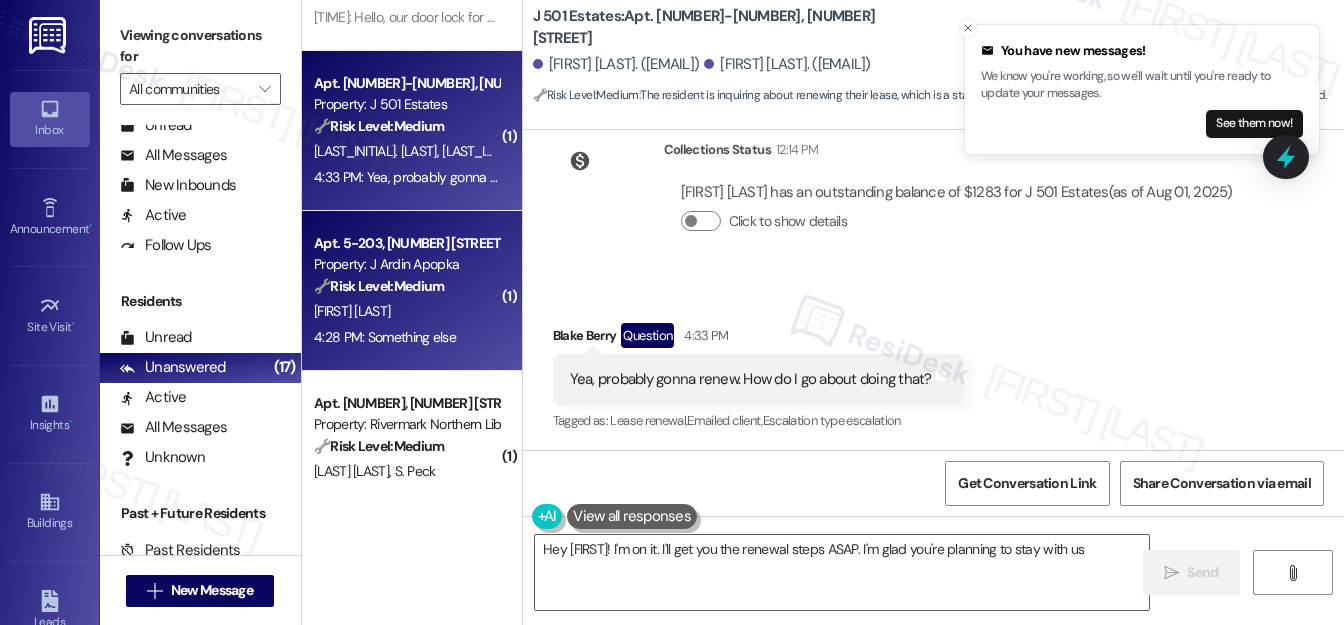 type on "Hey [FIRST]! I'm on it. I'll get you the renewal steps ASAP. I'm glad you're planning to stay with us!" 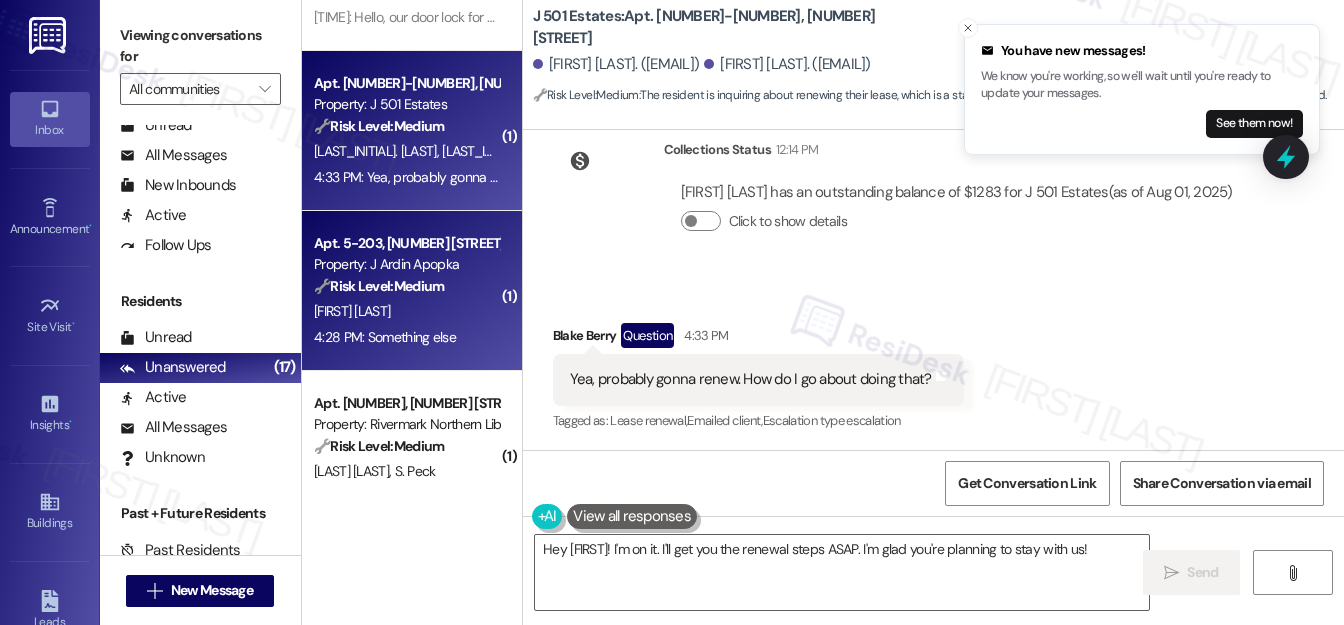 click on "[FIRST] [LAST]" at bounding box center [406, 311] 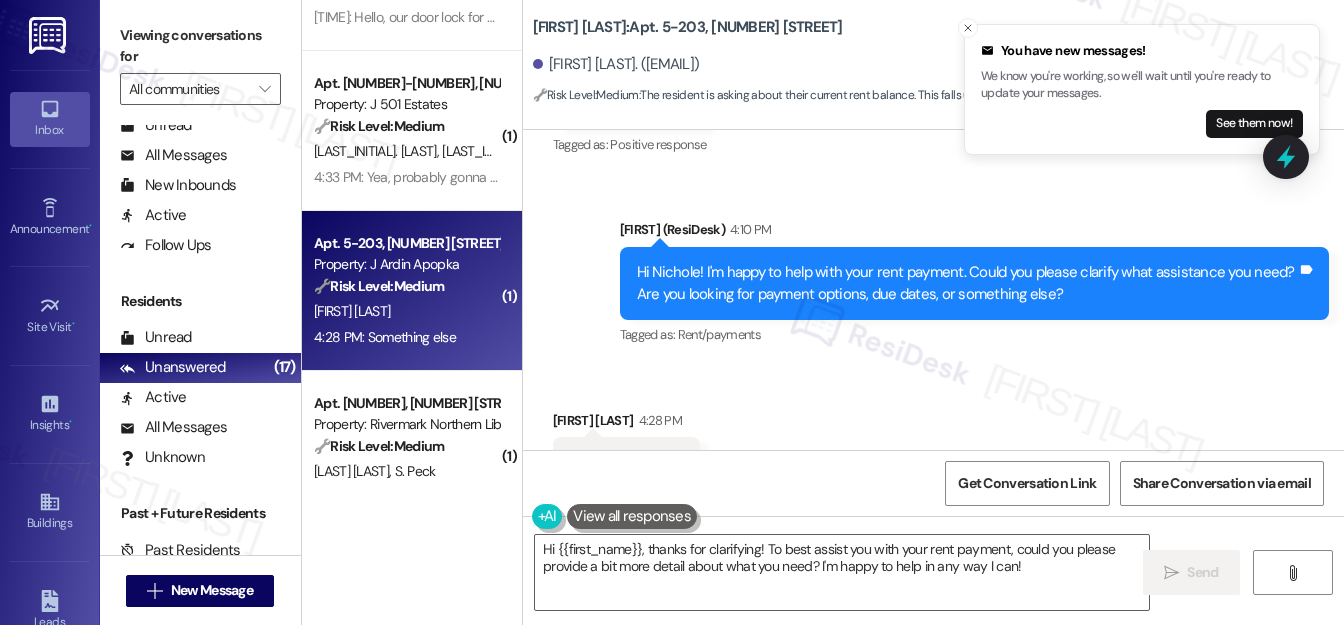 scroll, scrollTop: 790, scrollLeft: 0, axis: vertical 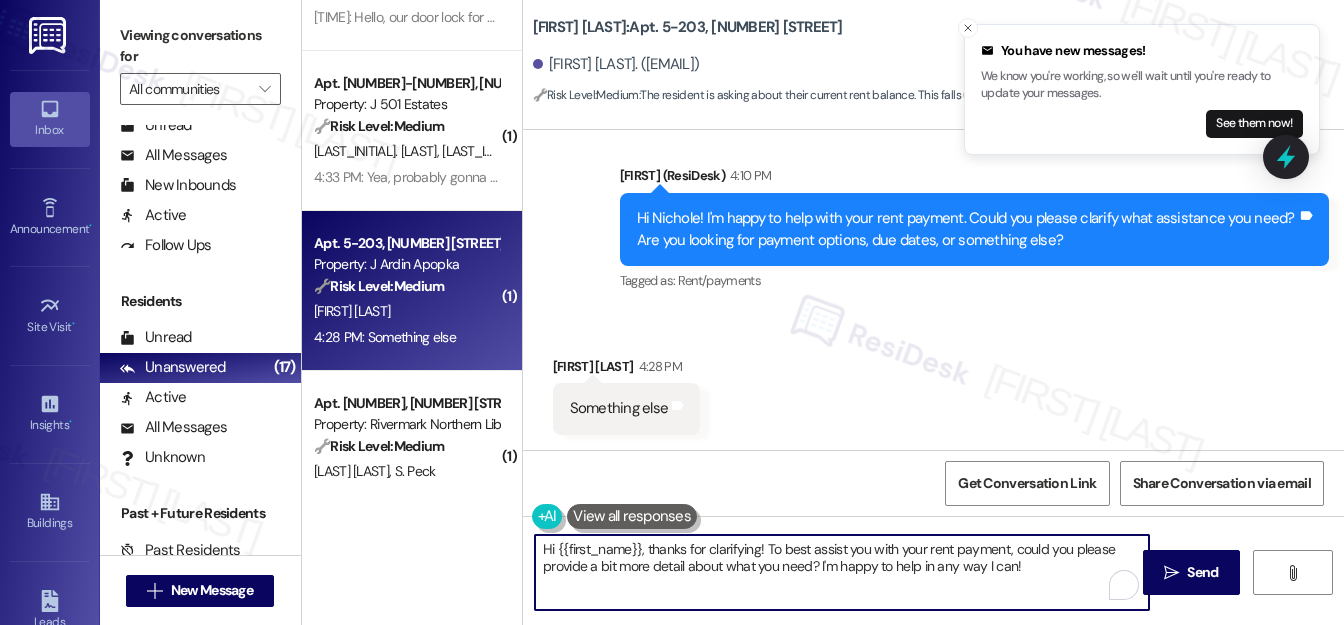 click on "Hi {{first_name}}, thanks for clarifying! To best assist you with your rent payment, could you please provide a bit more detail about what you need? I'm happy to help in any way I can!" at bounding box center (842, 572) 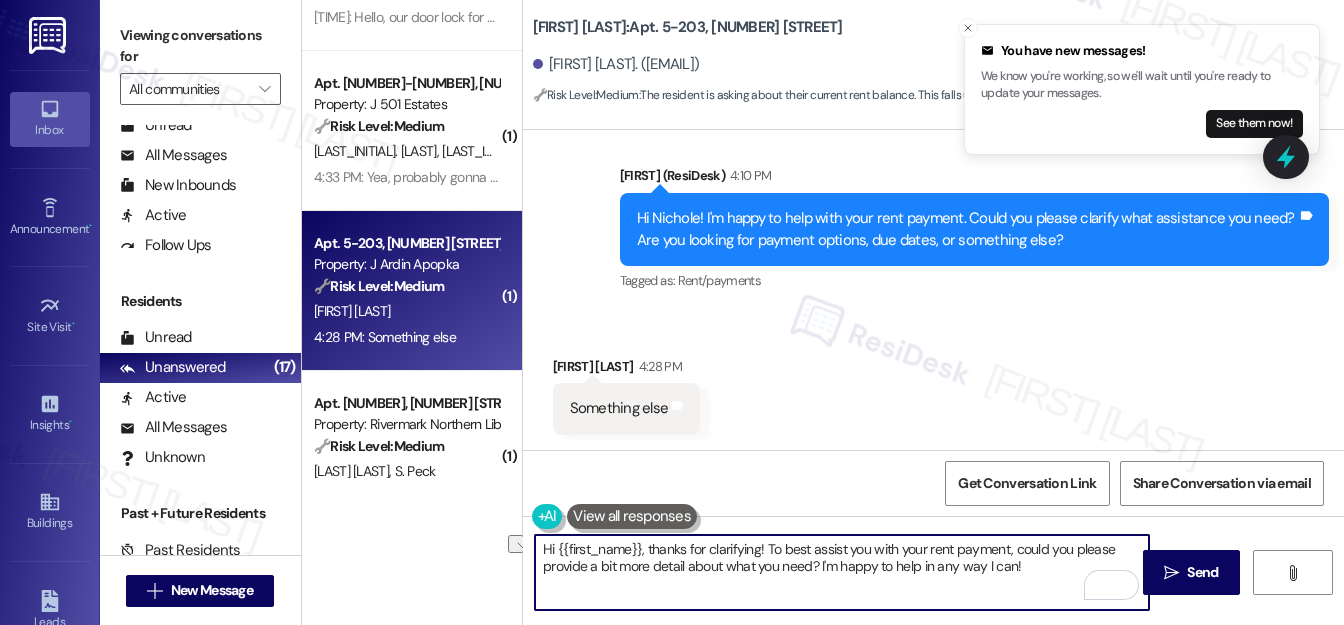 drag, startPoint x: 648, startPoint y: 548, endPoint x: 547, endPoint y: 551, distance: 101.04455 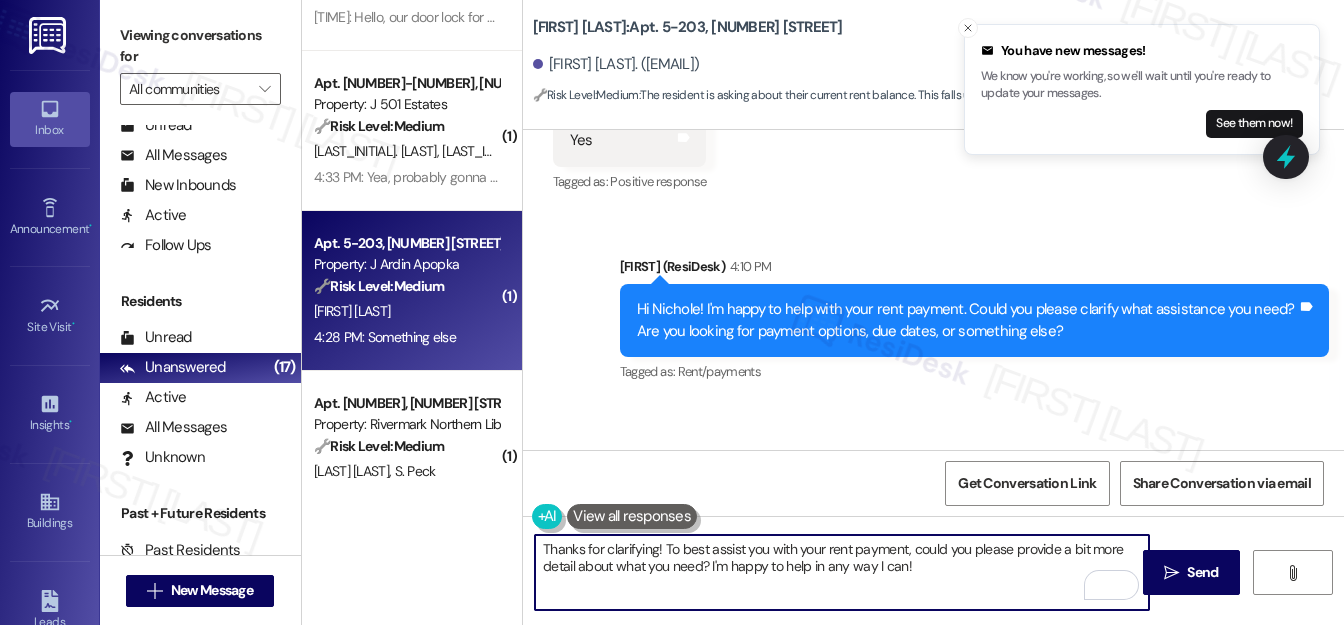 scroll, scrollTop: 790, scrollLeft: 0, axis: vertical 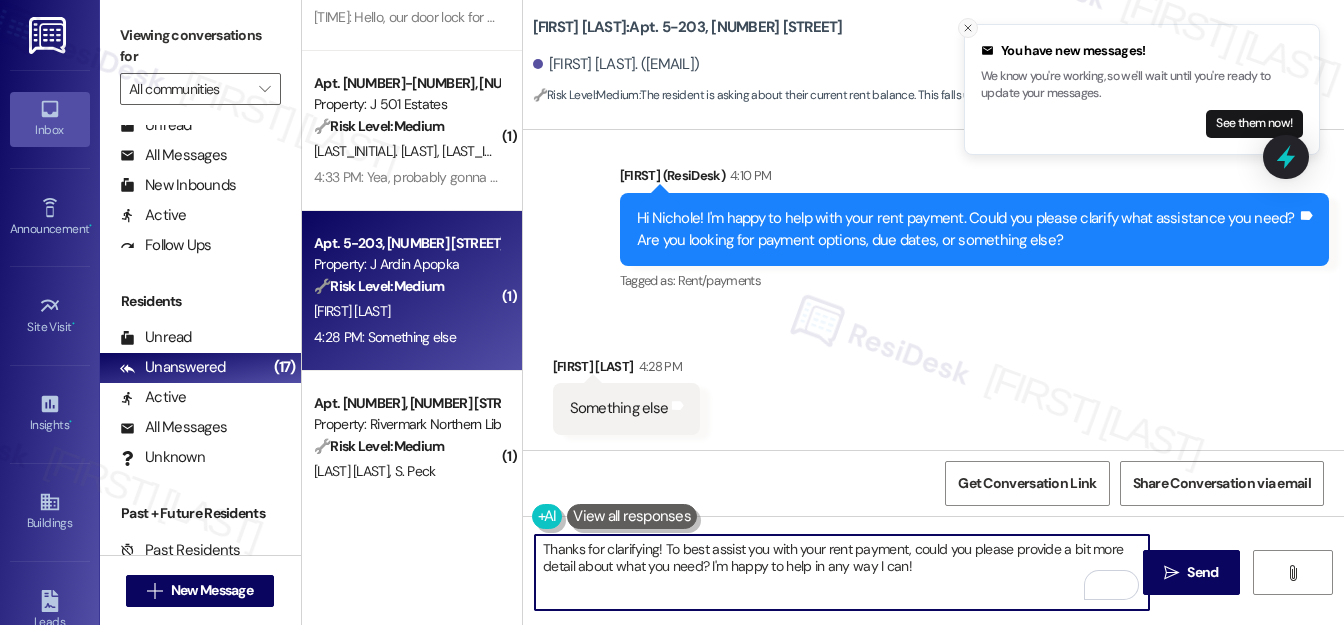 type on "Thanks for clarifying! To best assist you with your rent payment, could you please provide a bit more detail about what you need? I'm happy to help in any way I can!" 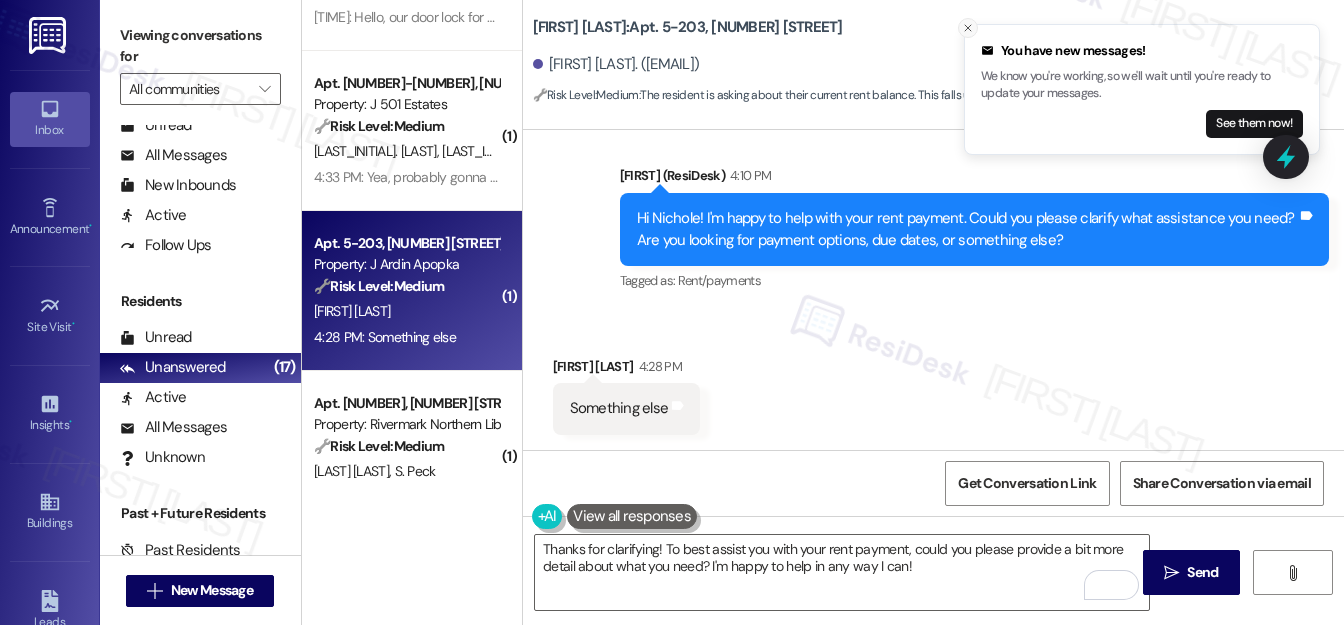 click 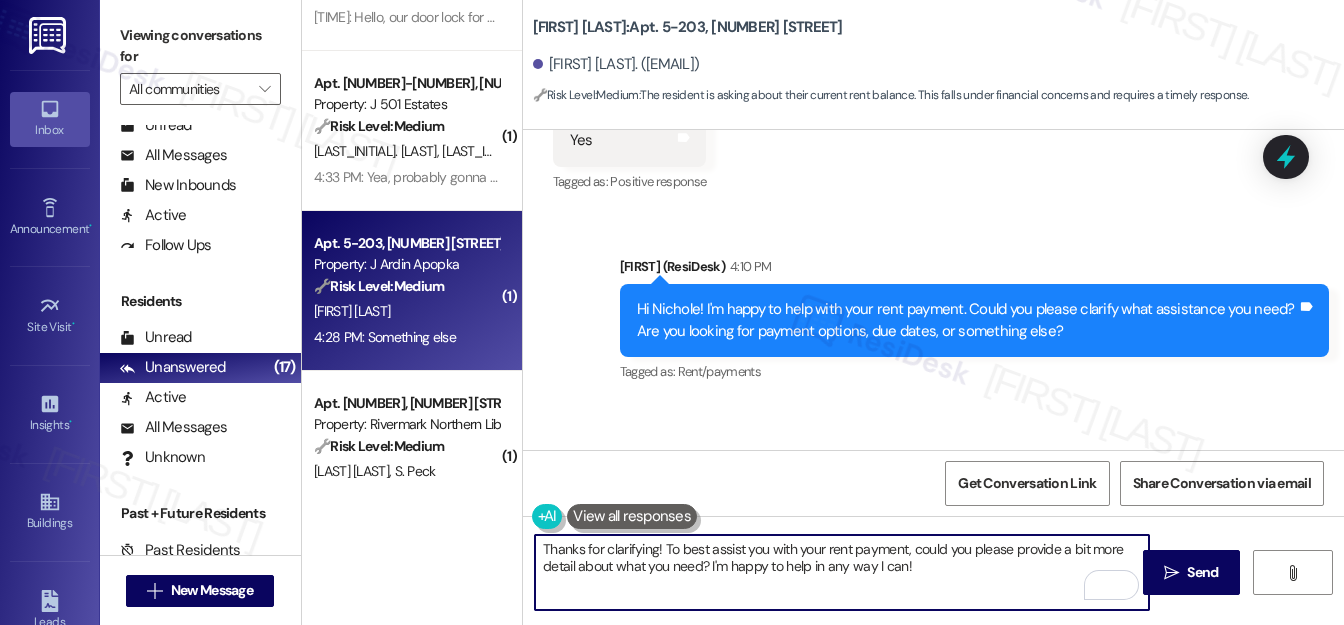 scroll, scrollTop: 790, scrollLeft: 0, axis: vertical 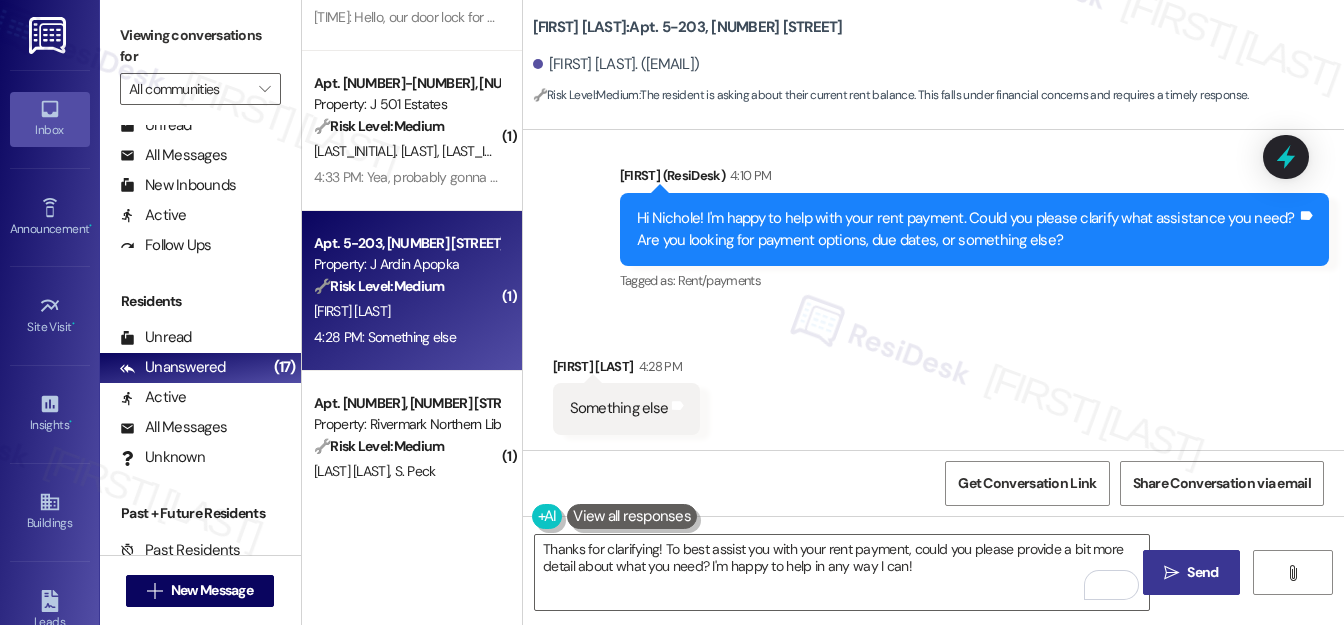 drag, startPoint x: 1208, startPoint y: 575, endPoint x: 1194, endPoint y: 562, distance: 19.104973 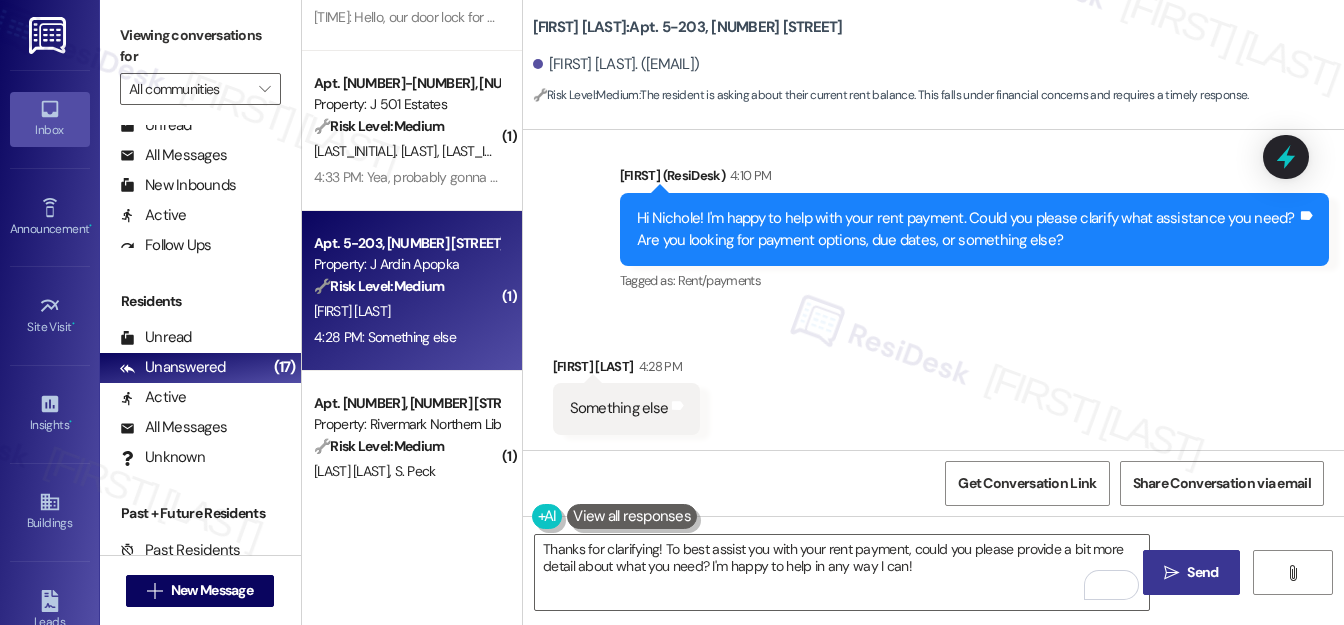 click on "Send" at bounding box center [1202, 572] 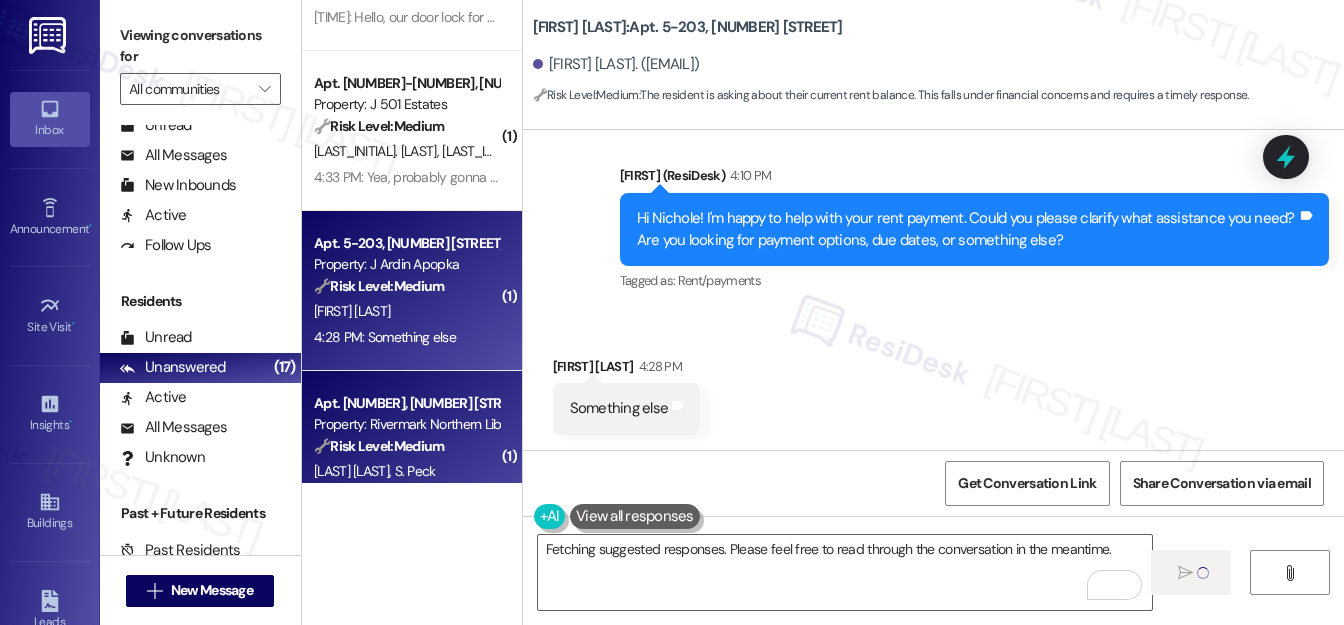 scroll, scrollTop: 789, scrollLeft: 0, axis: vertical 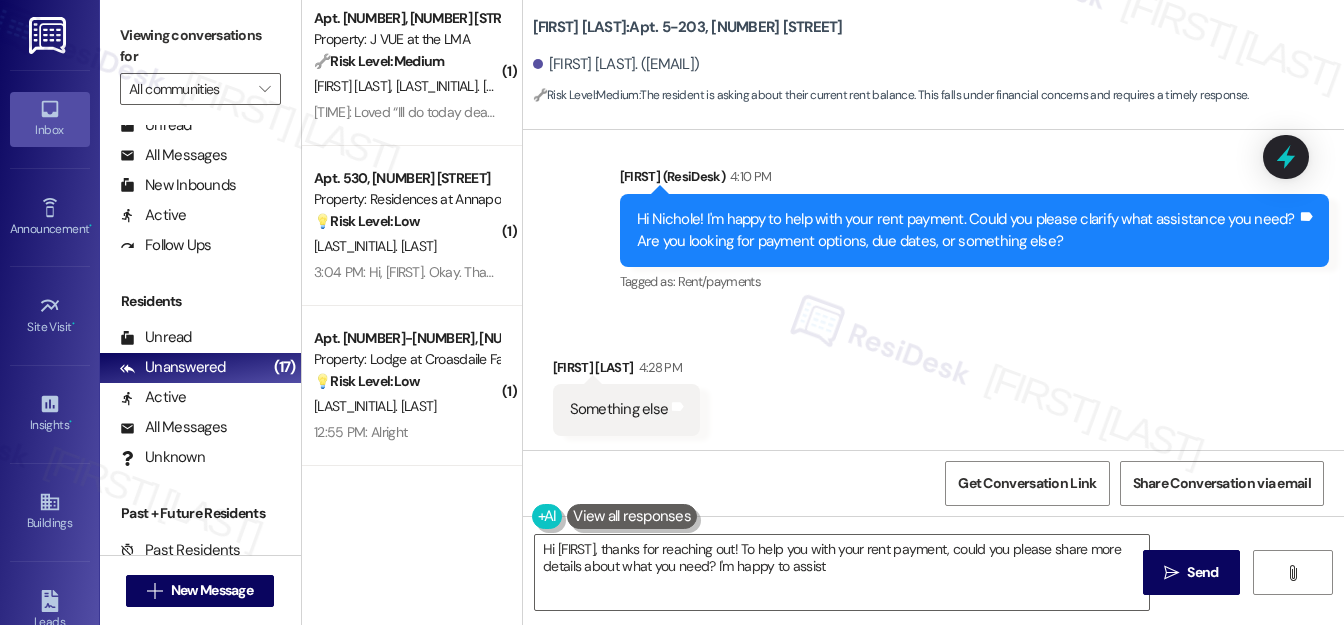 type on "Hi [FIRST], thanks for reaching out! To help you with your rent payment, could you please share more details about what you need? I'm happy to assist!" 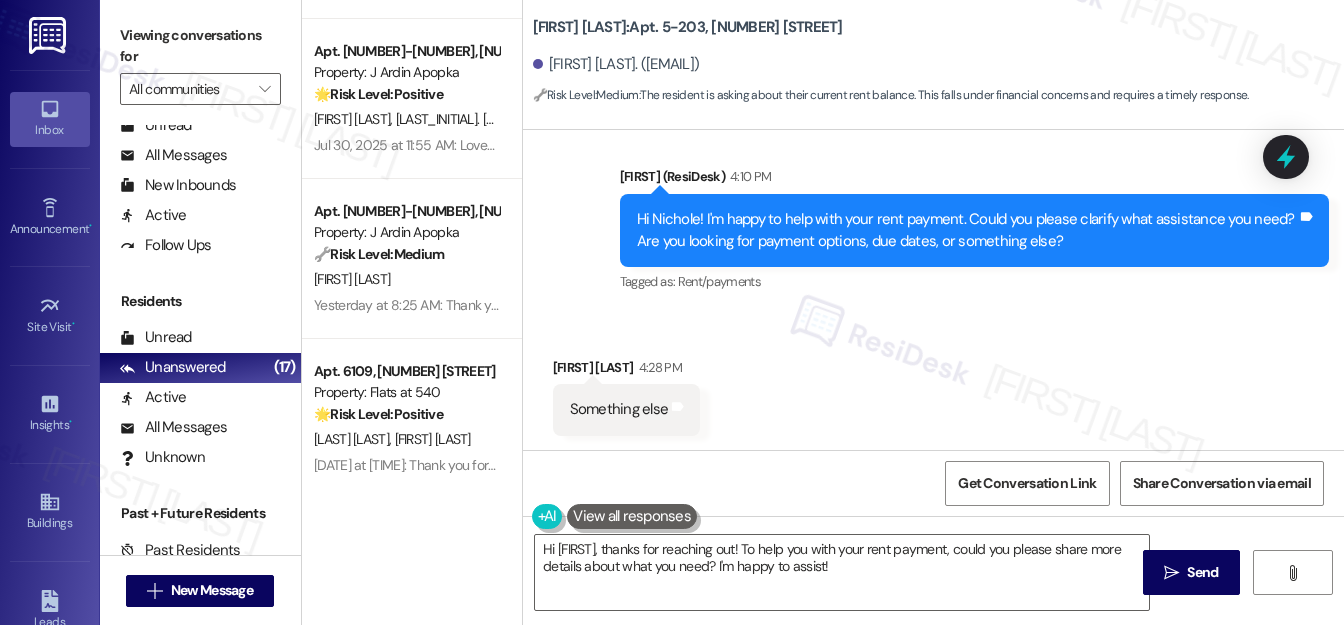 scroll, scrollTop: 2237, scrollLeft: 0, axis: vertical 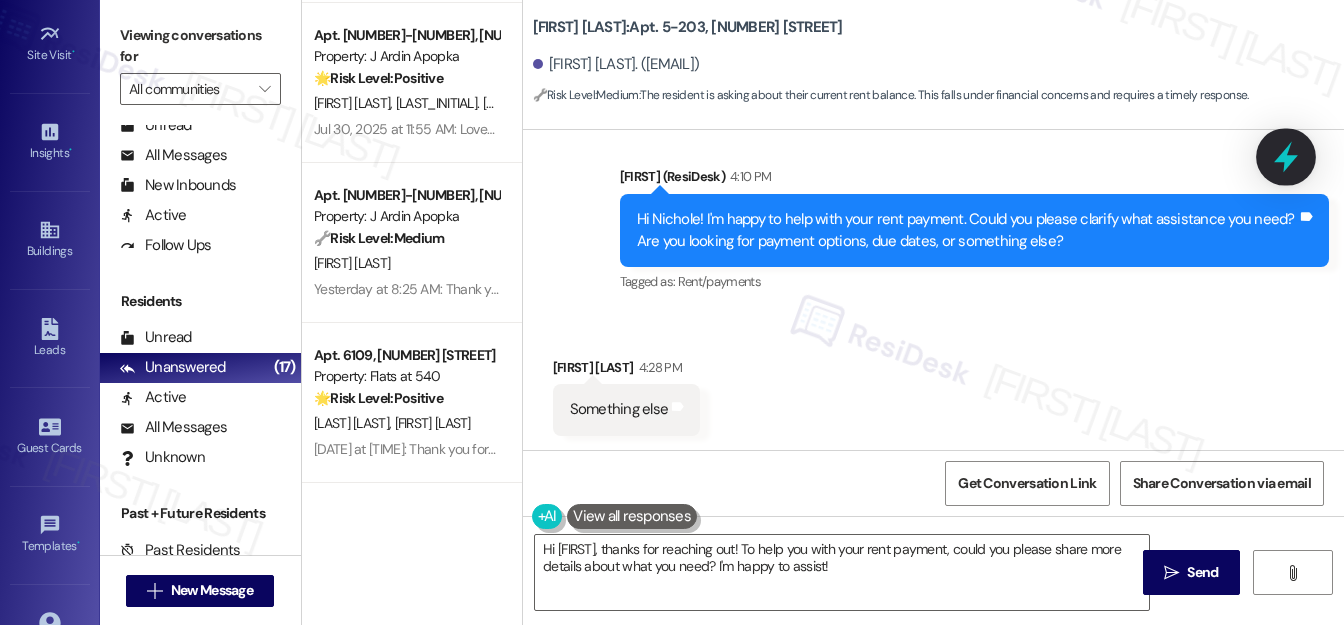 click 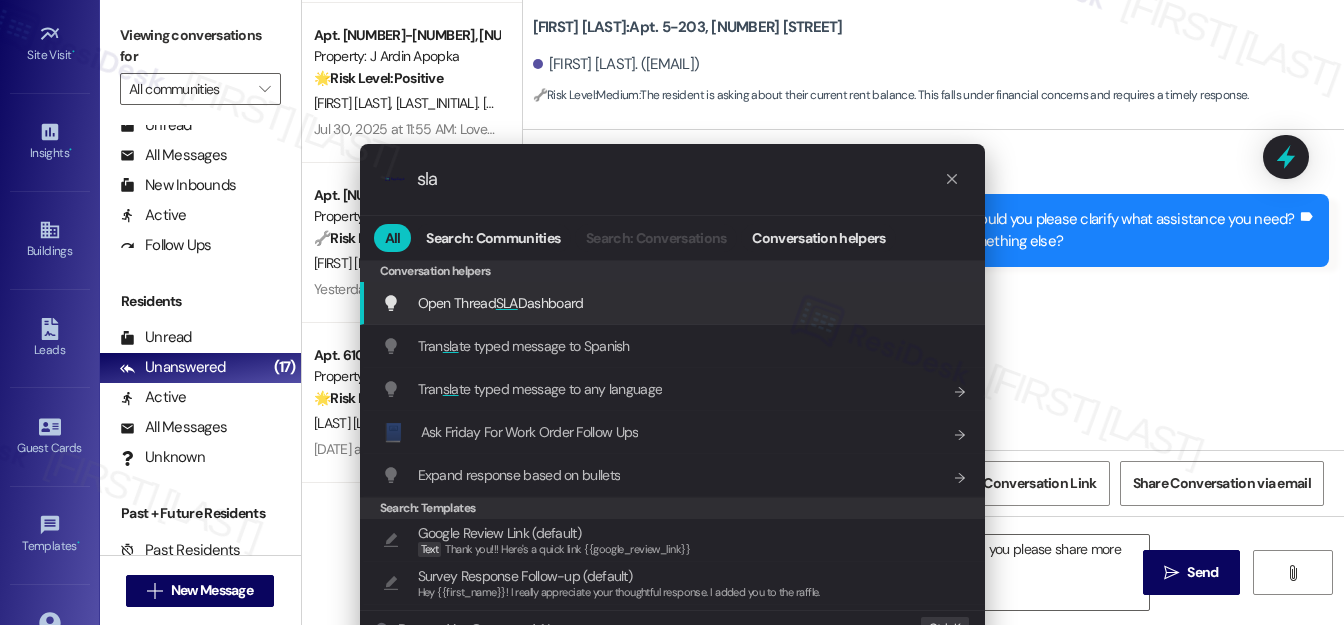 type on "sla" 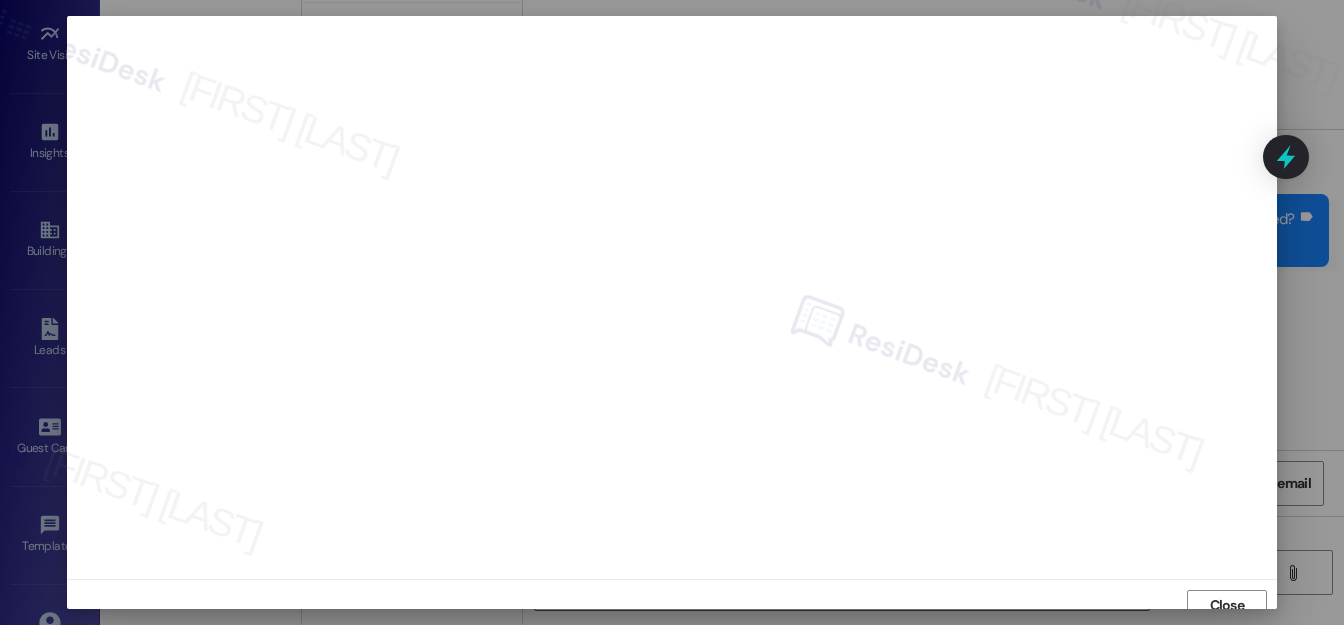 scroll, scrollTop: 12, scrollLeft: 0, axis: vertical 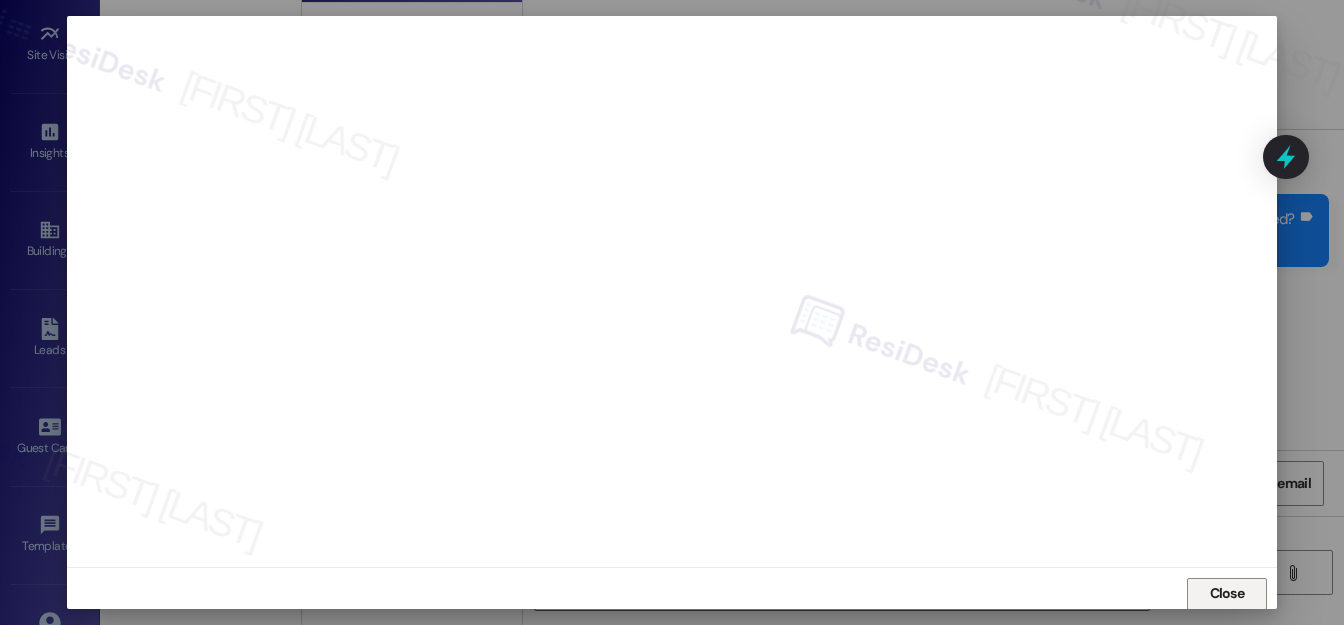 click on "Close" at bounding box center (1227, 593) 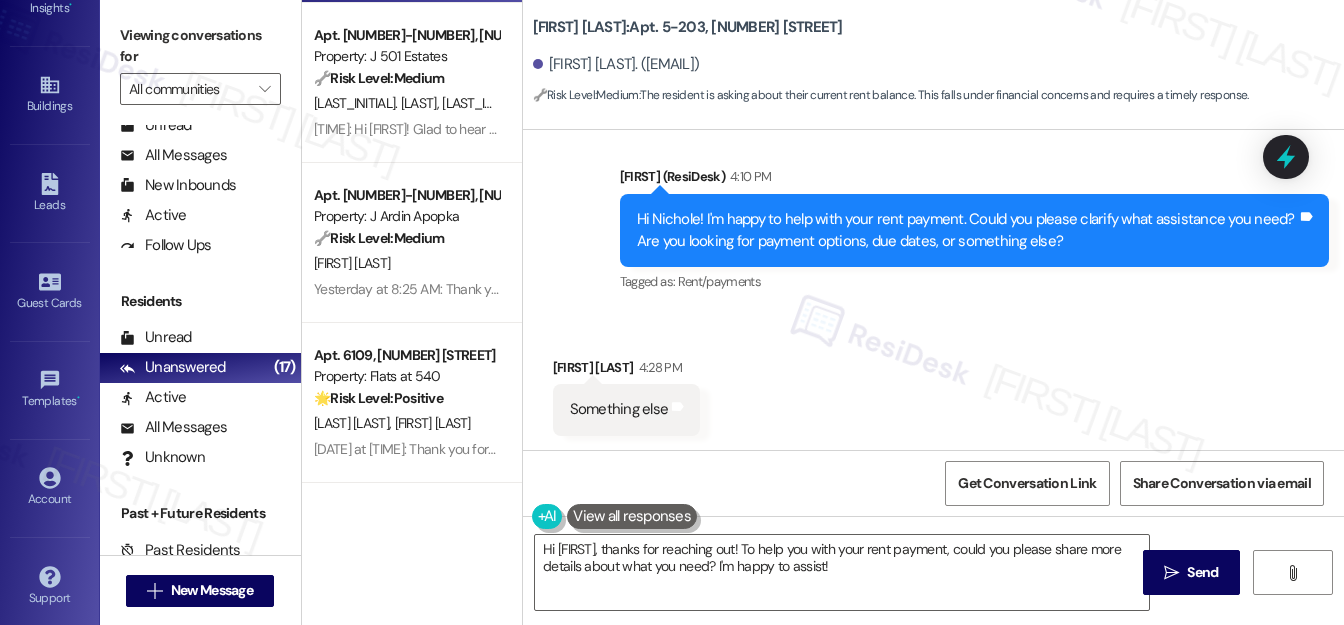 scroll, scrollTop: 418, scrollLeft: 0, axis: vertical 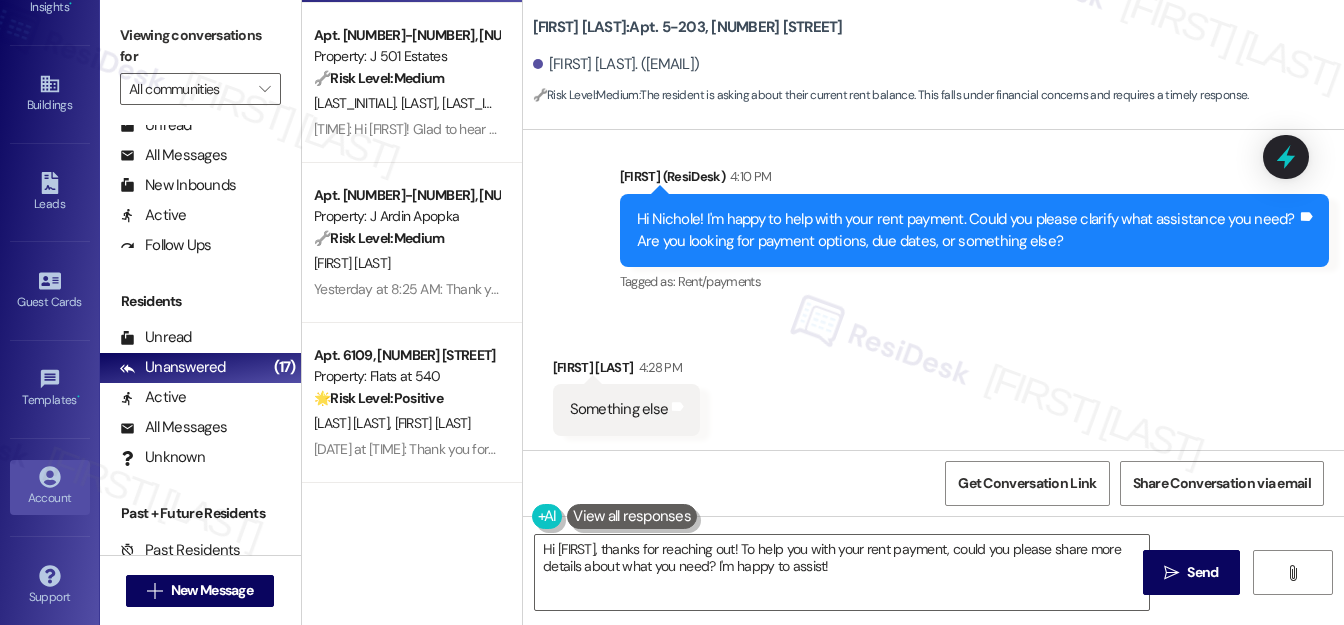 click on "Account" at bounding box center [50, 498] 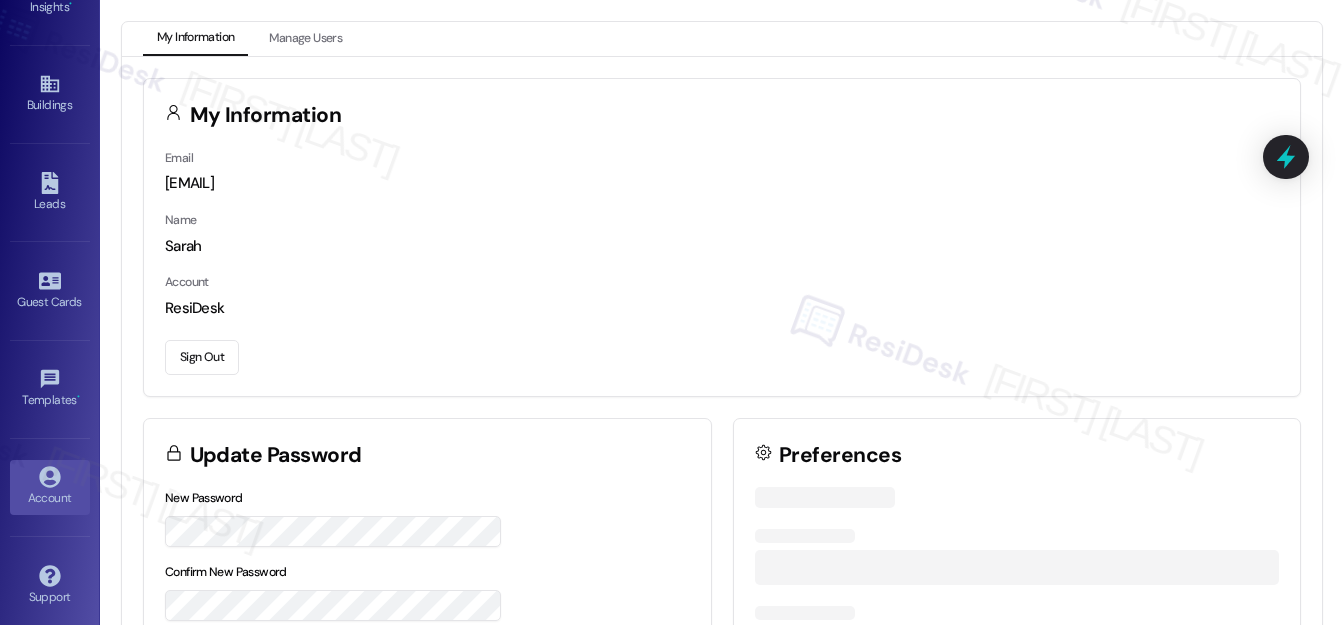 click on "Sign Out" at bounding box center (202, 357) 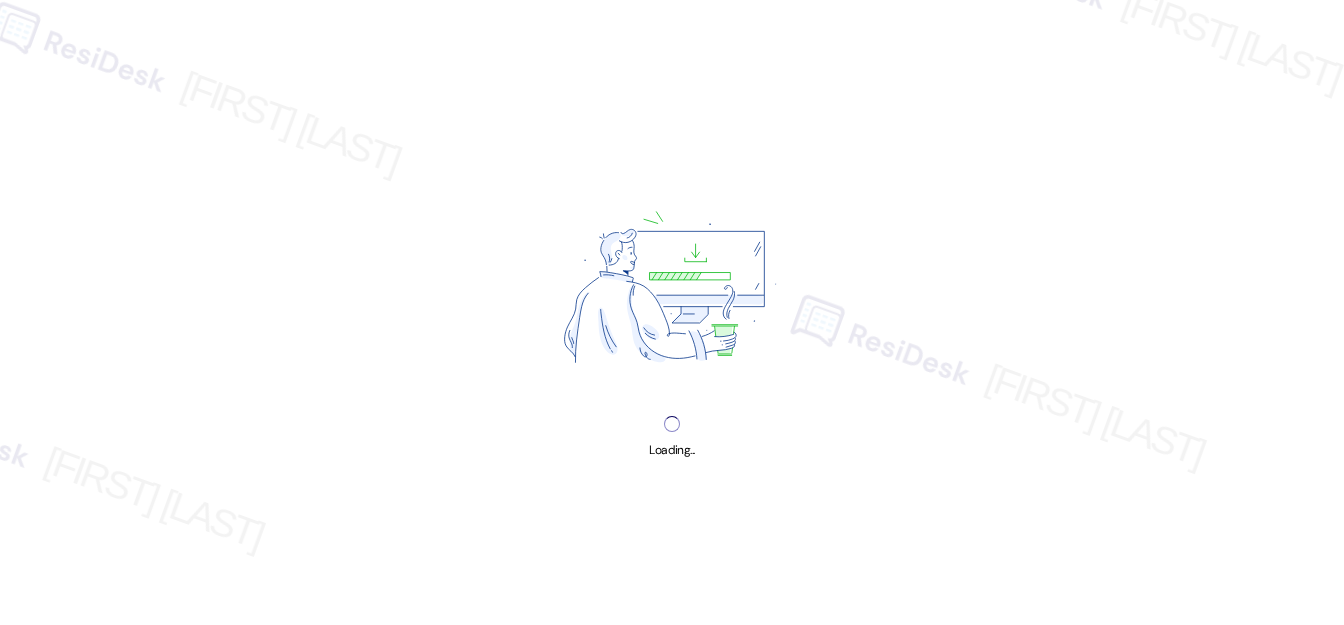 scroll, scrollTop: 0, scrollLeft: 0, axis: both 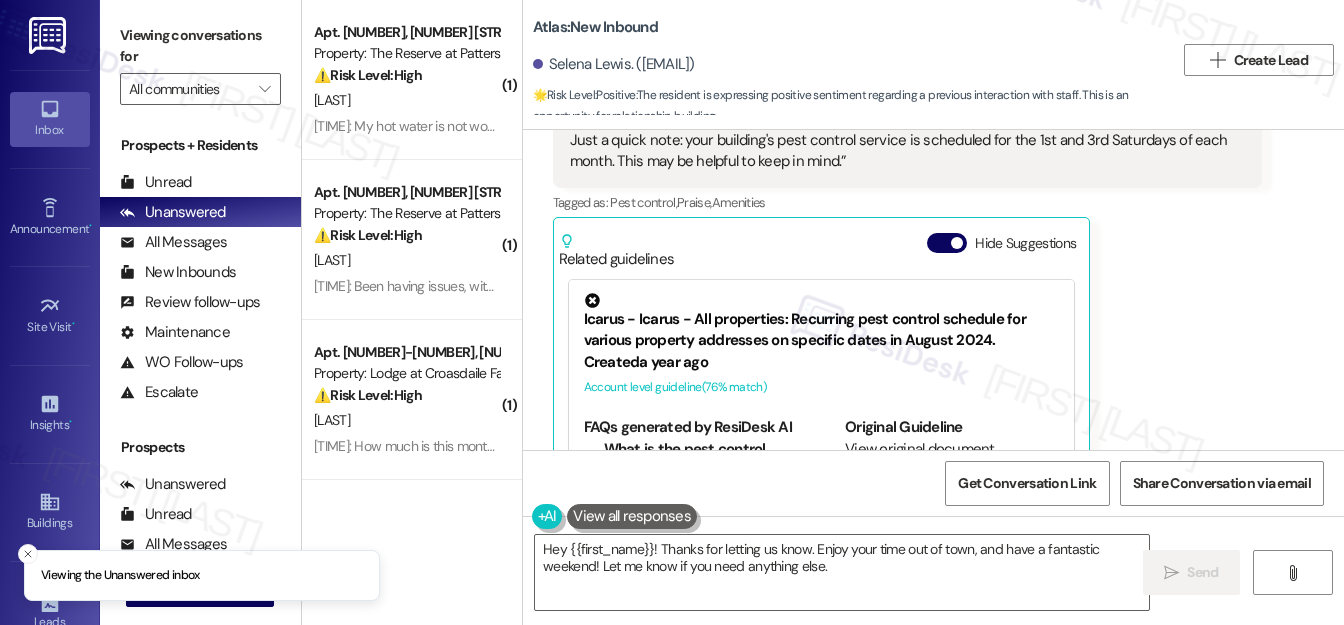 type on "Hey {{first_name}}! Thanks for letting us know. Enjoy your time out of town, and have a fantastic weekend! Let me know if you need anything else." 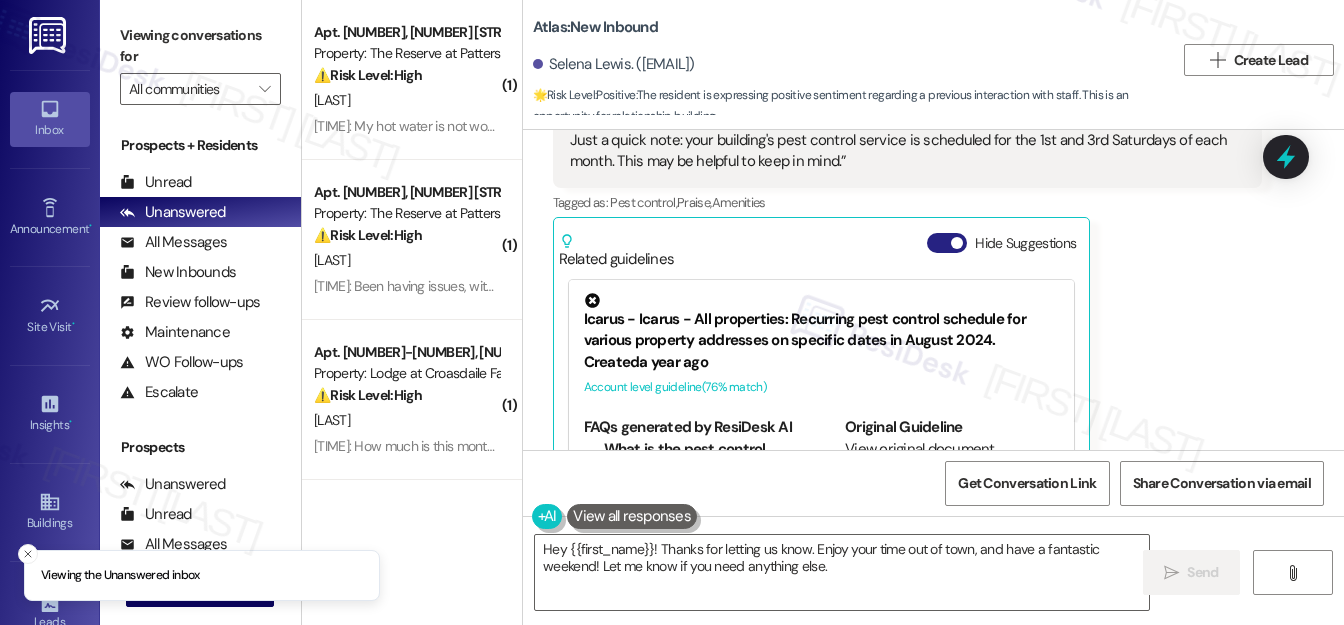 click on "Hide Suggestions" at bounding box center (947, 243) 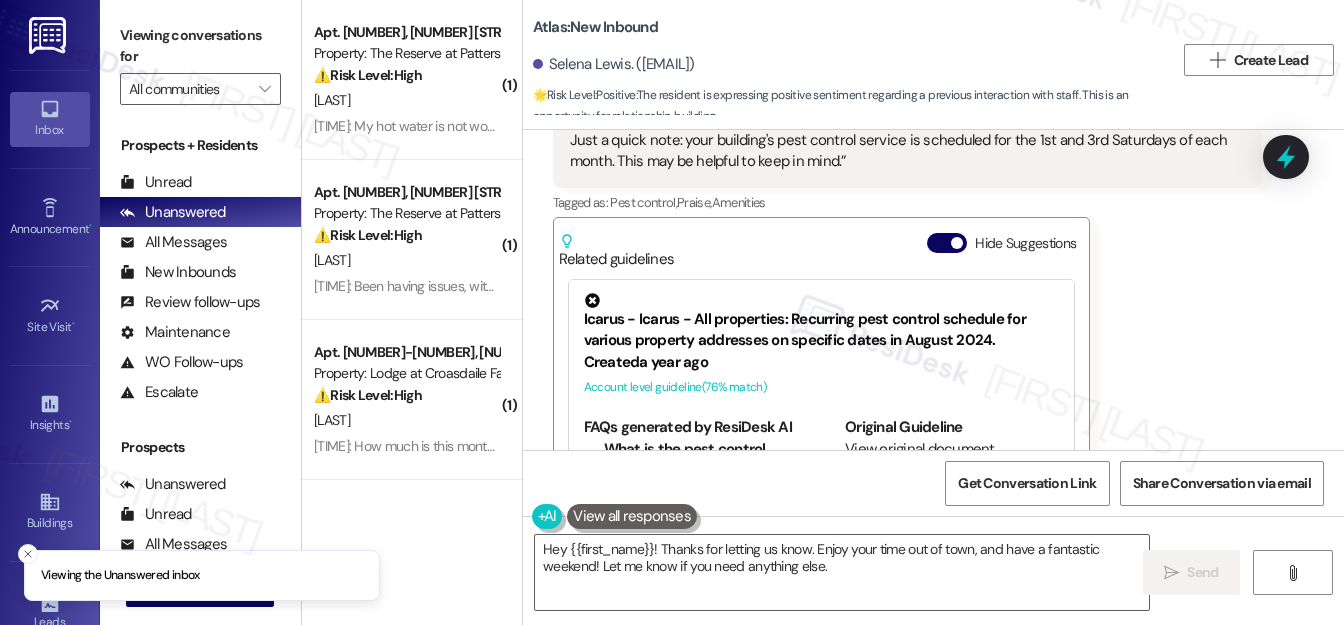 scroll, scrollTop: 8584, scrollLeft: 0, axis: vertical 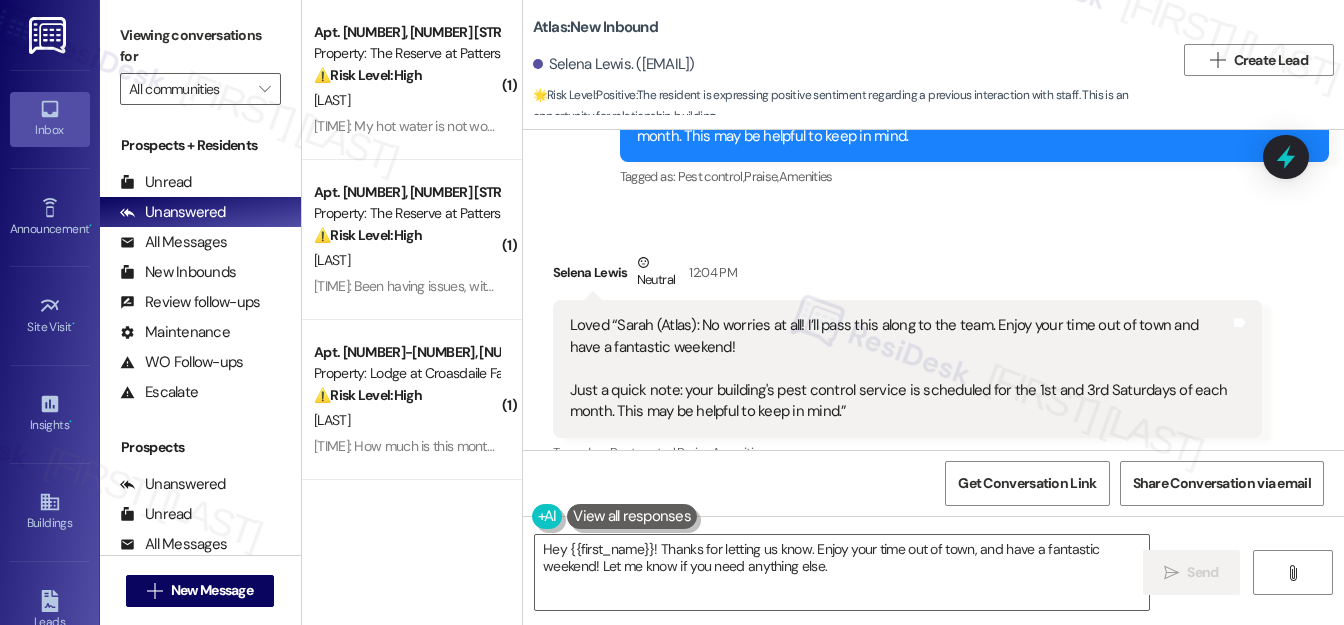 drag, startPoint x: 1045, startPoint y: 282, endPoint x: 1159, endPoint y: 351, distance: 133.25539 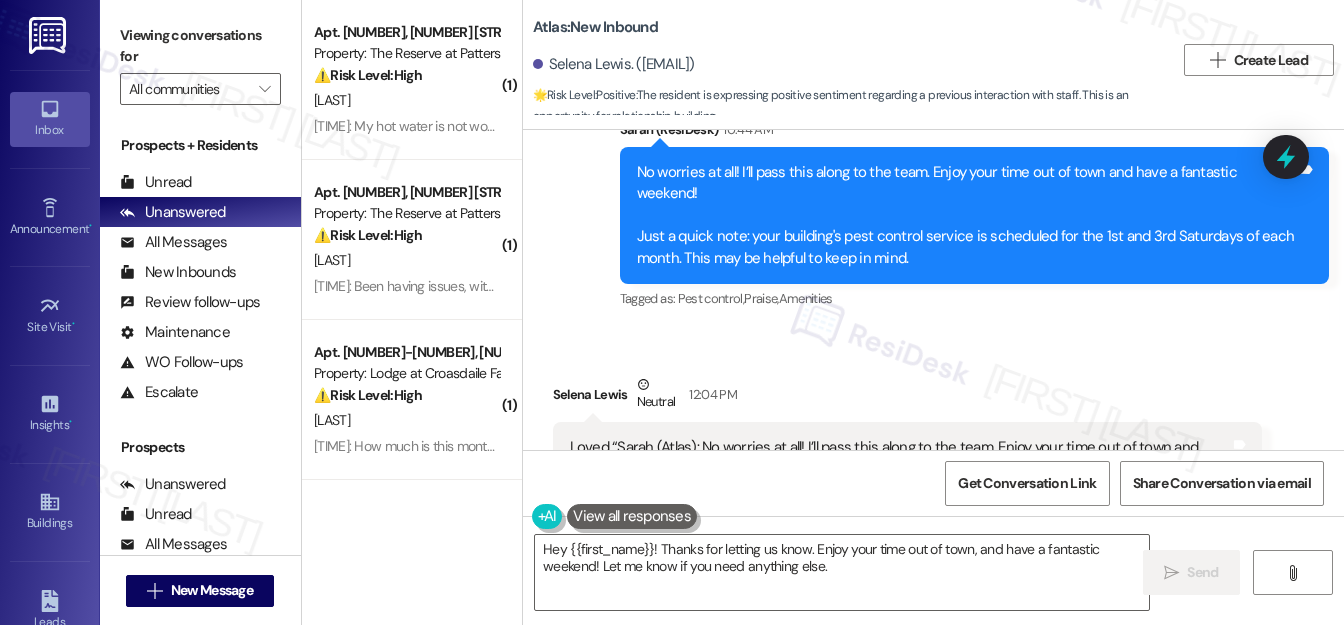 scroll, scrollTop: 8494, scrollLeft: 0, axis: vertical 